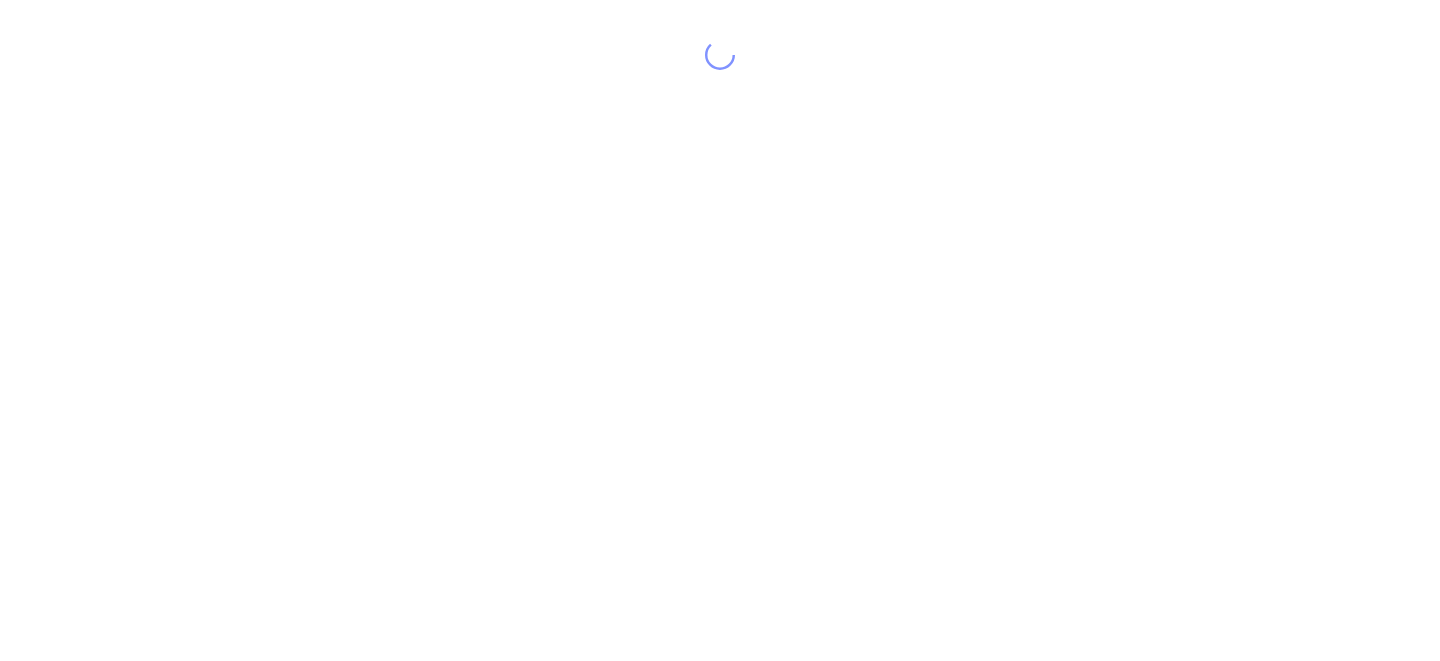scroll, scrollTop: 0, scrollLeft: 0, axis: both 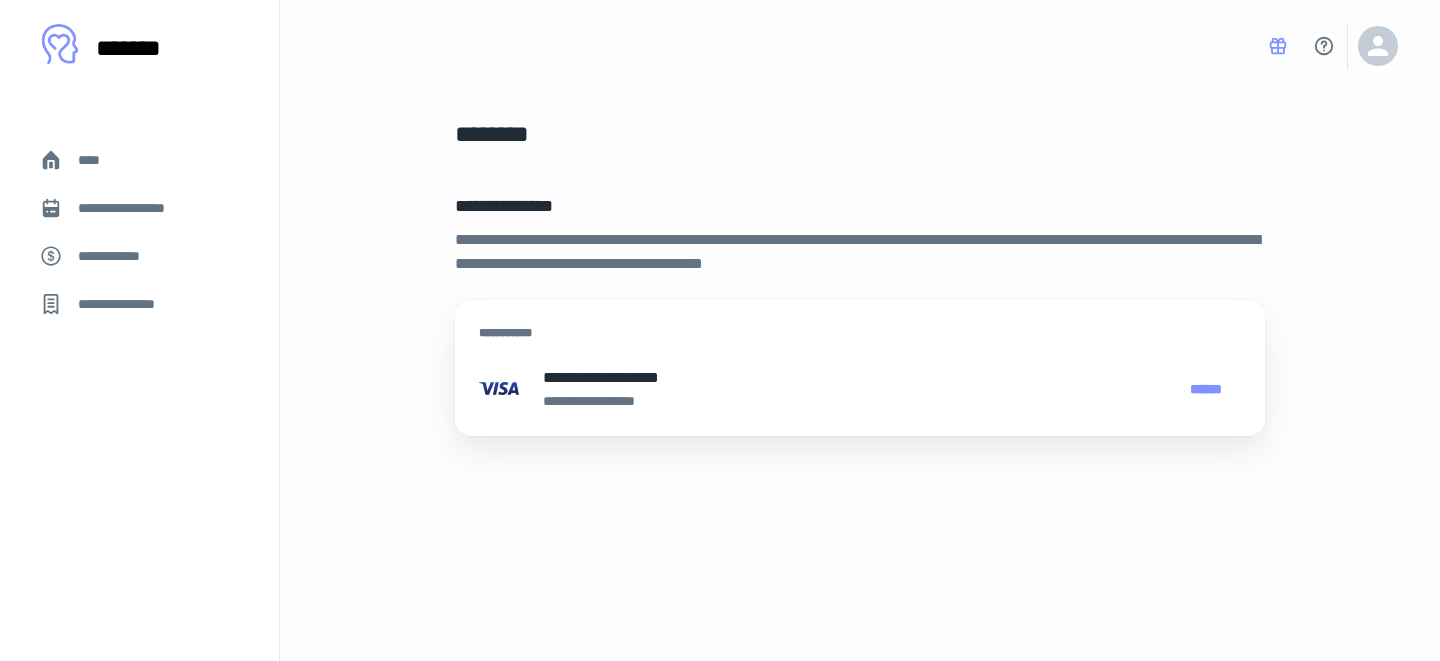 click on "**********" at bounding box center (860, 389) 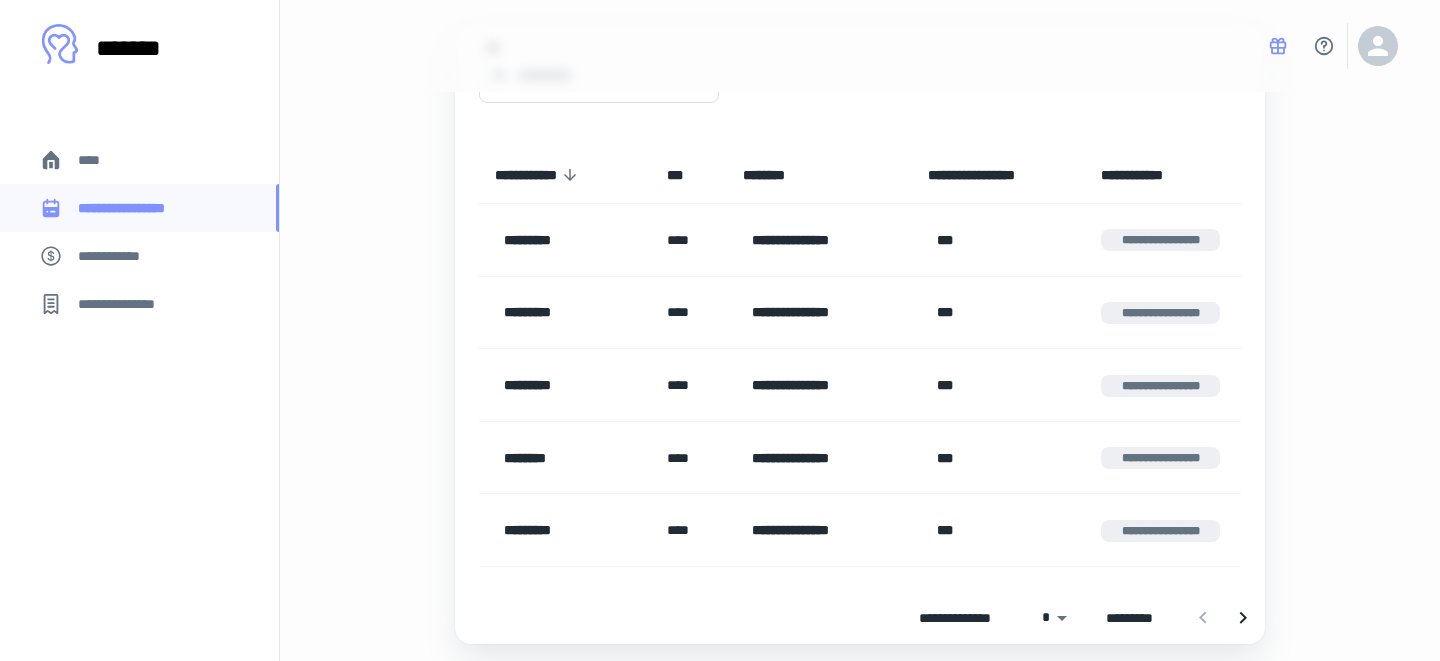 scroll, scrollTop: 236, scrollLeft: 0, axis: vertical 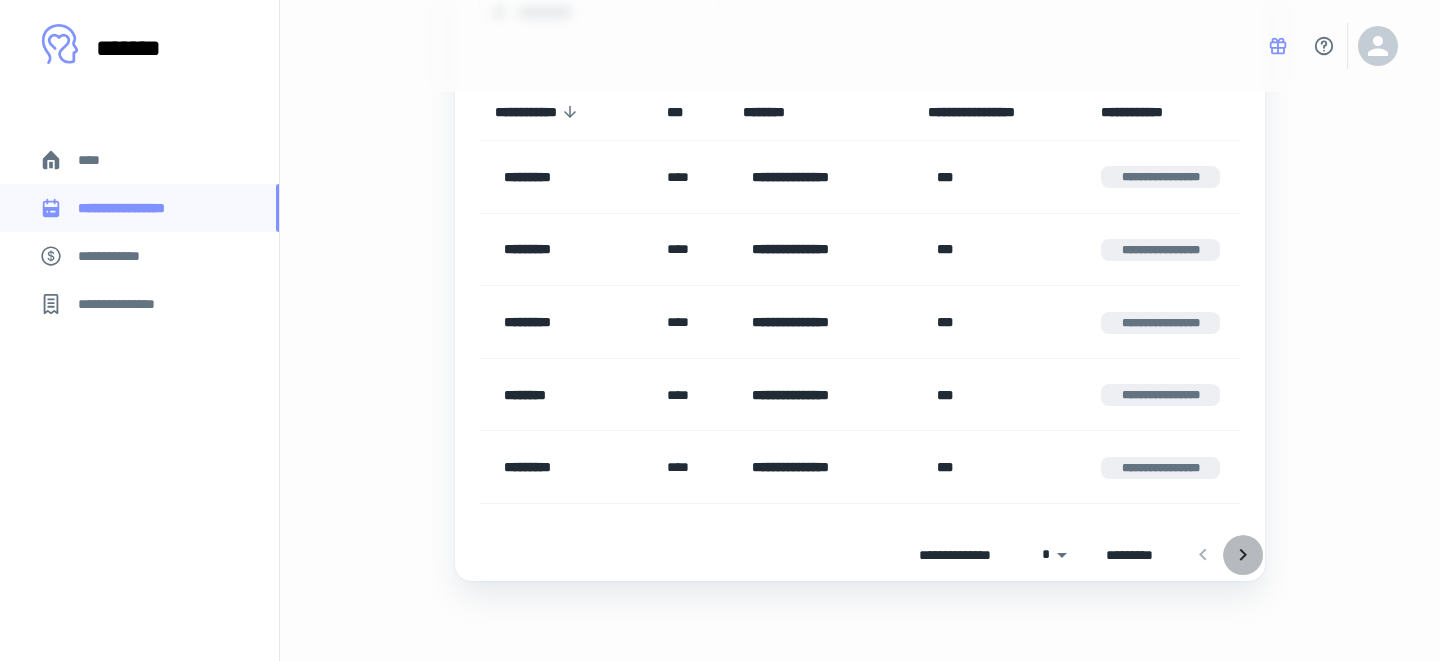 click 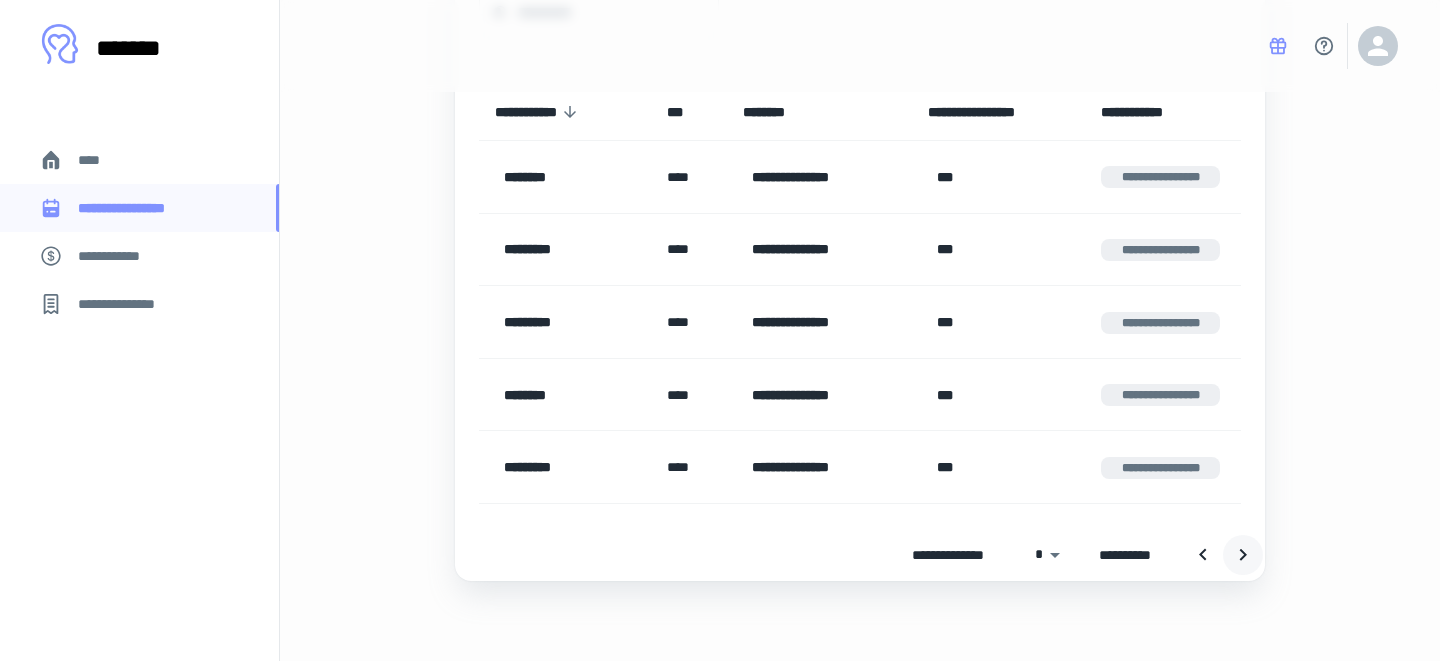 click 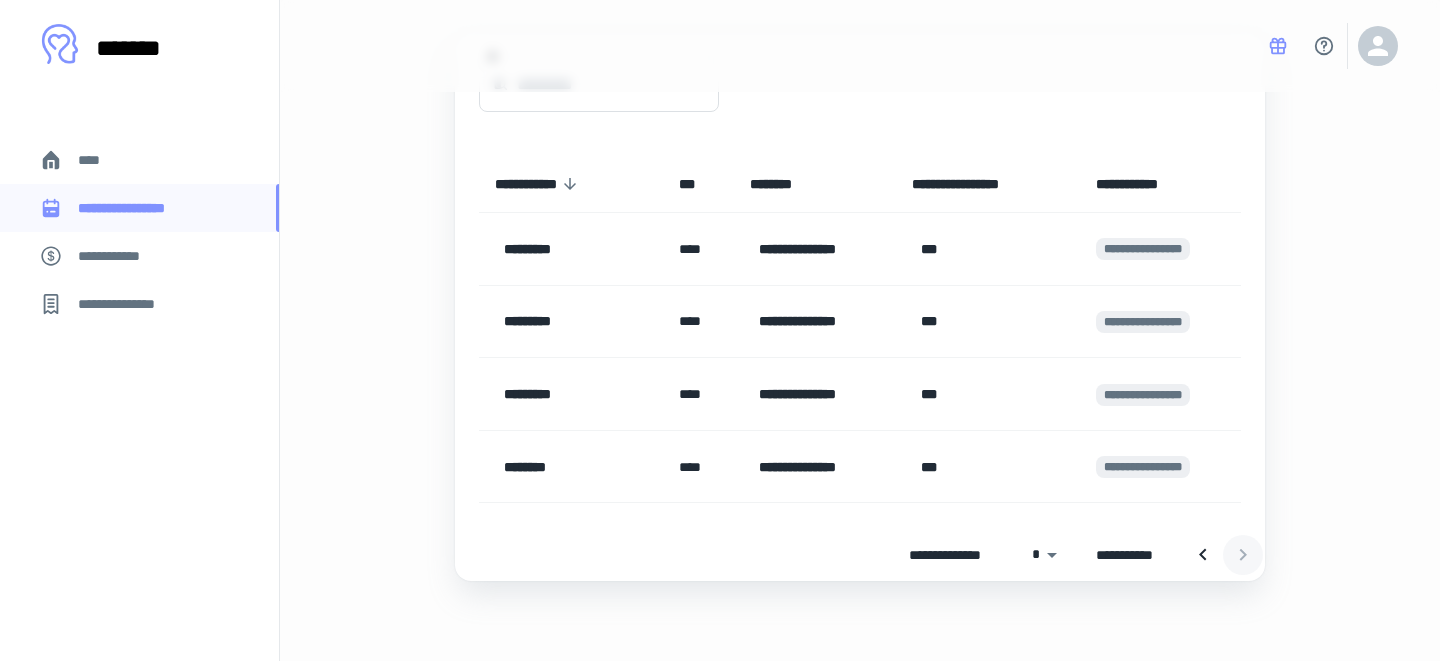 scroll, scrollTop: 164, scrollLeft: 0, axis: vertical 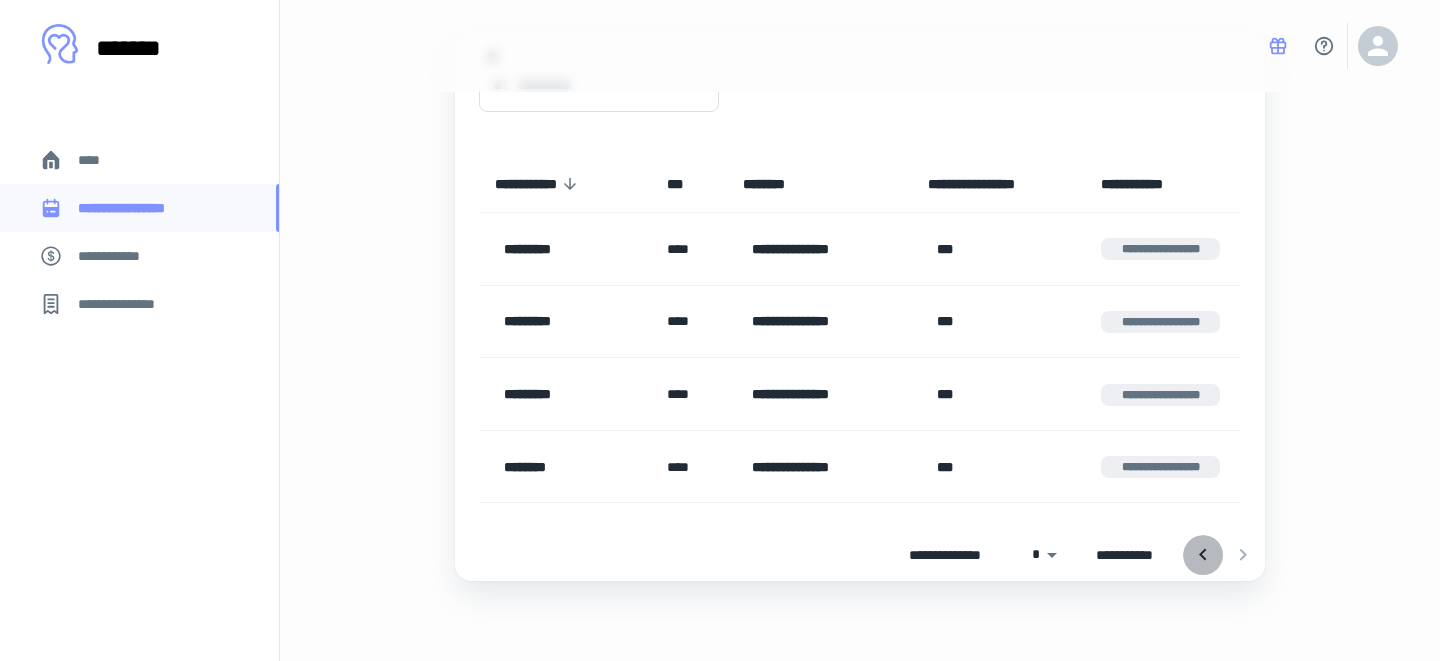 click 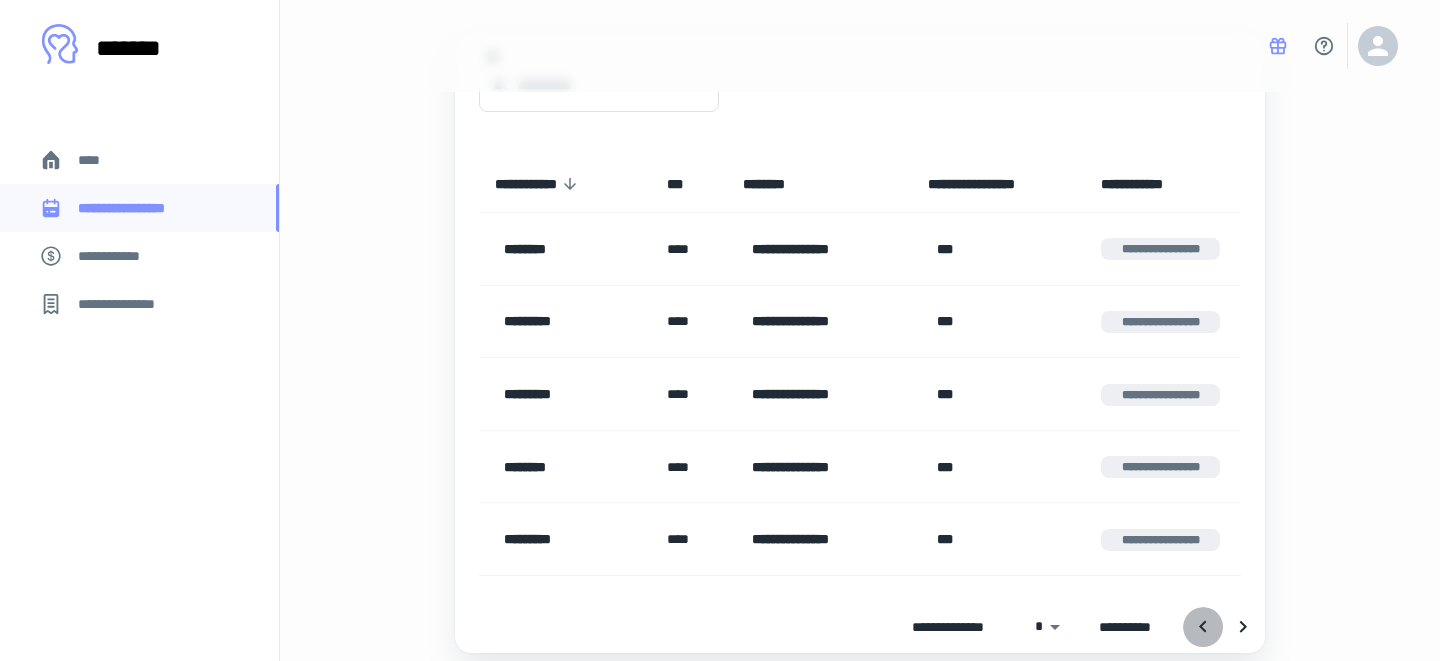 click 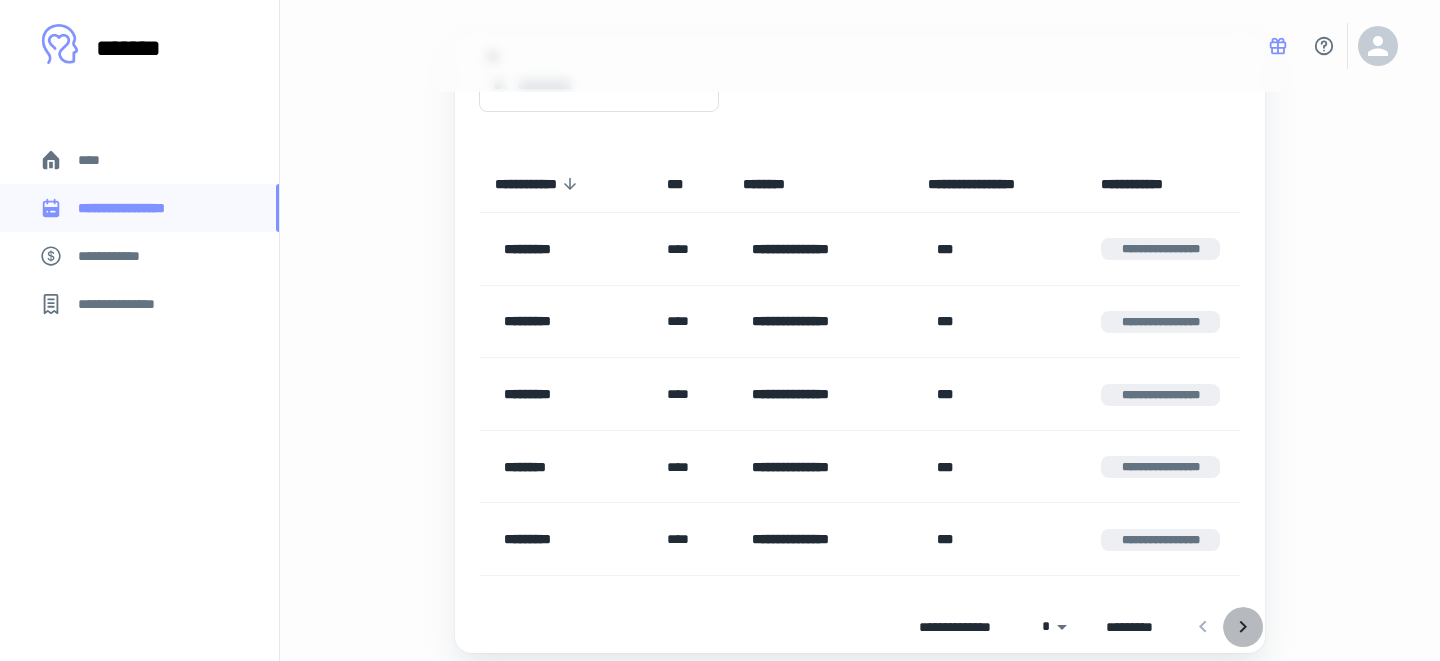 click 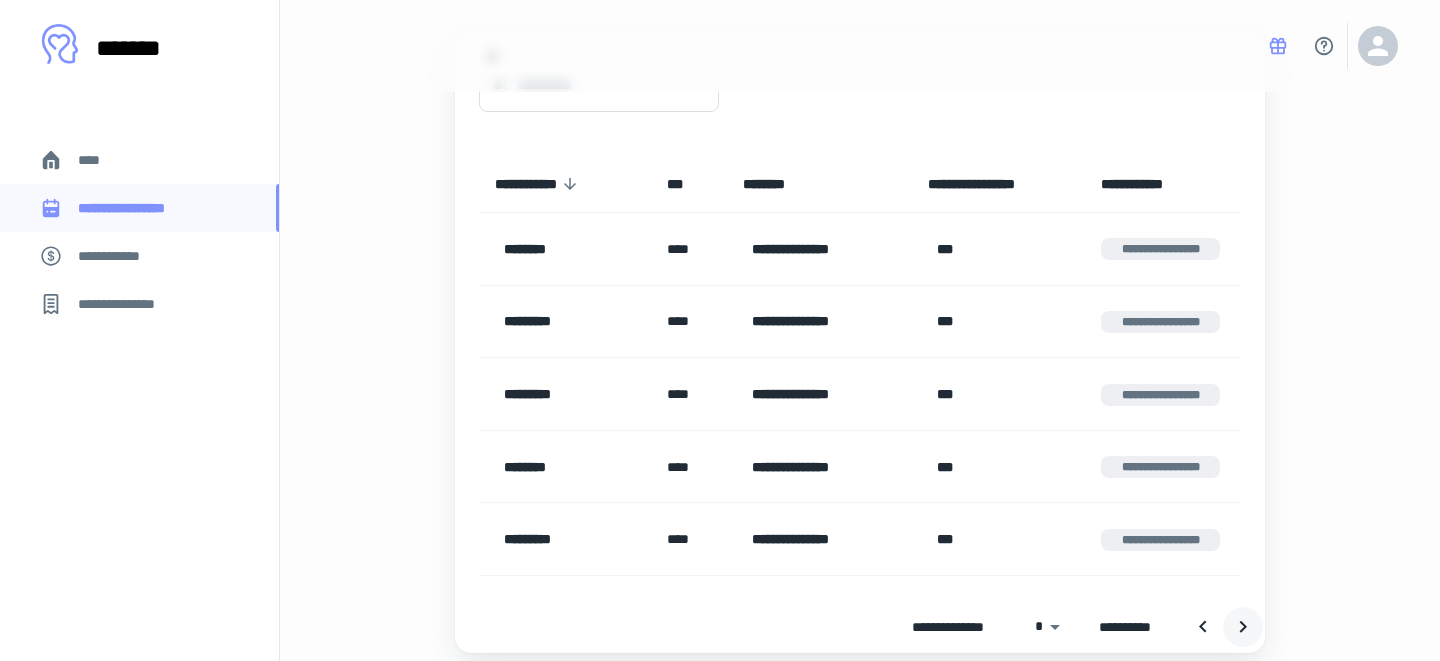 click 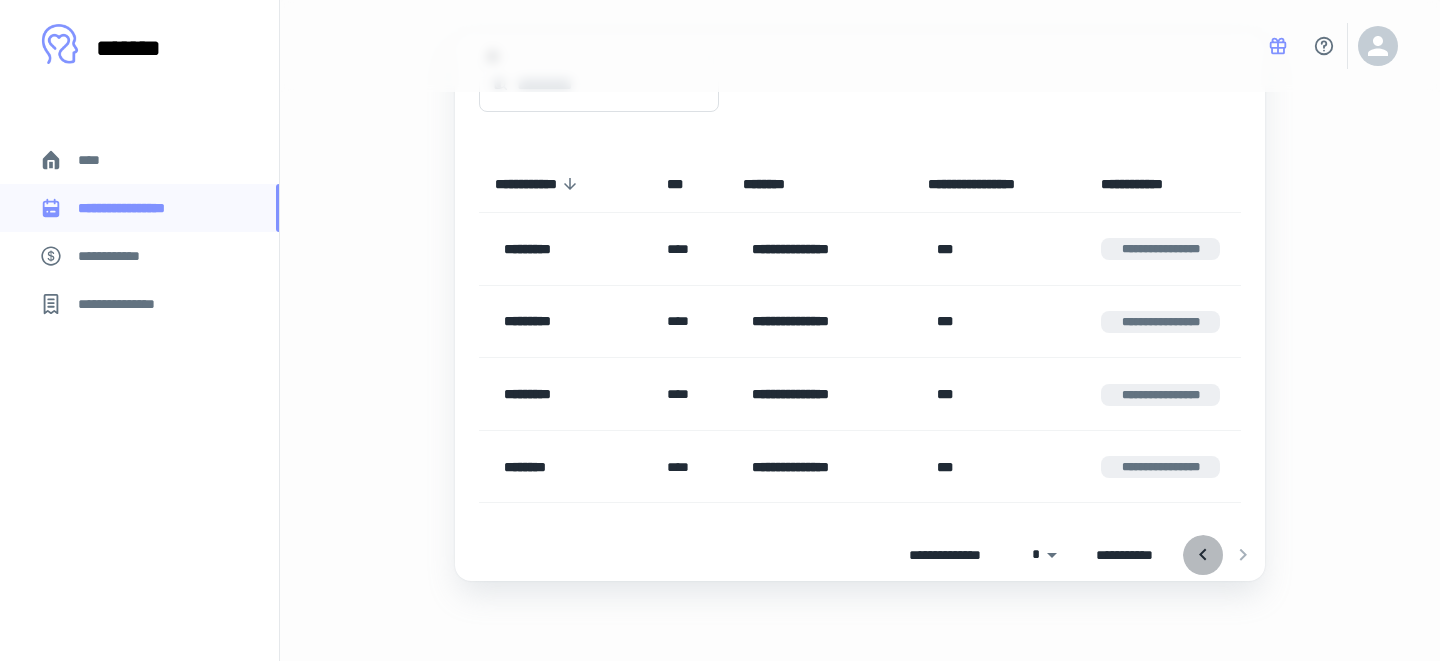 click 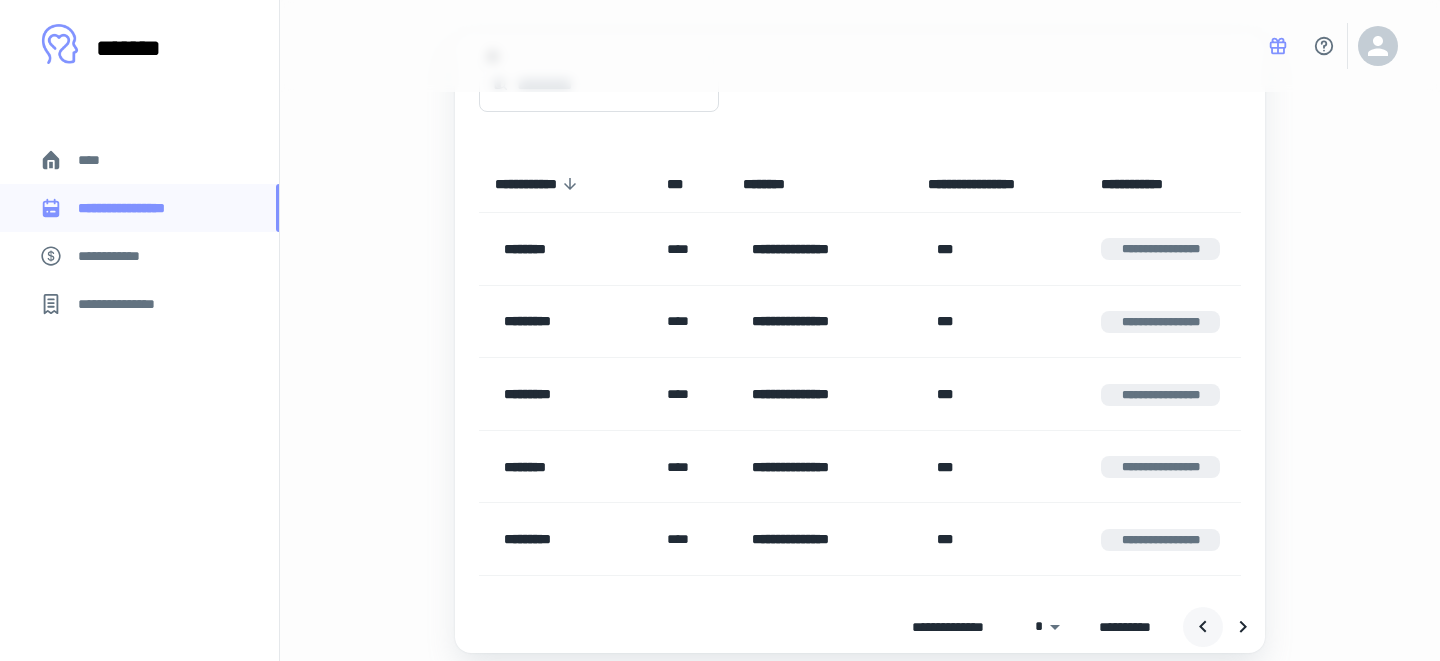 click on "**********" at bounding box center (1163, 539) 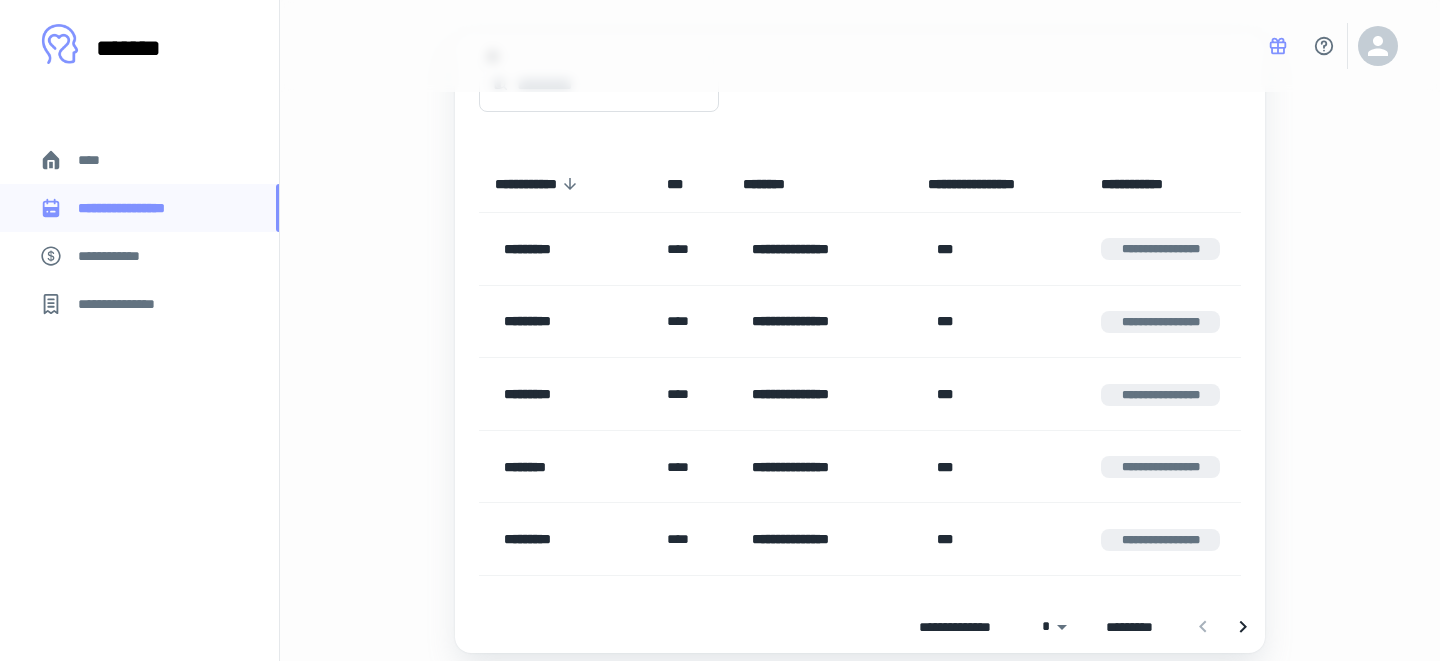 click on "**********" at bounding box center (139, 256) 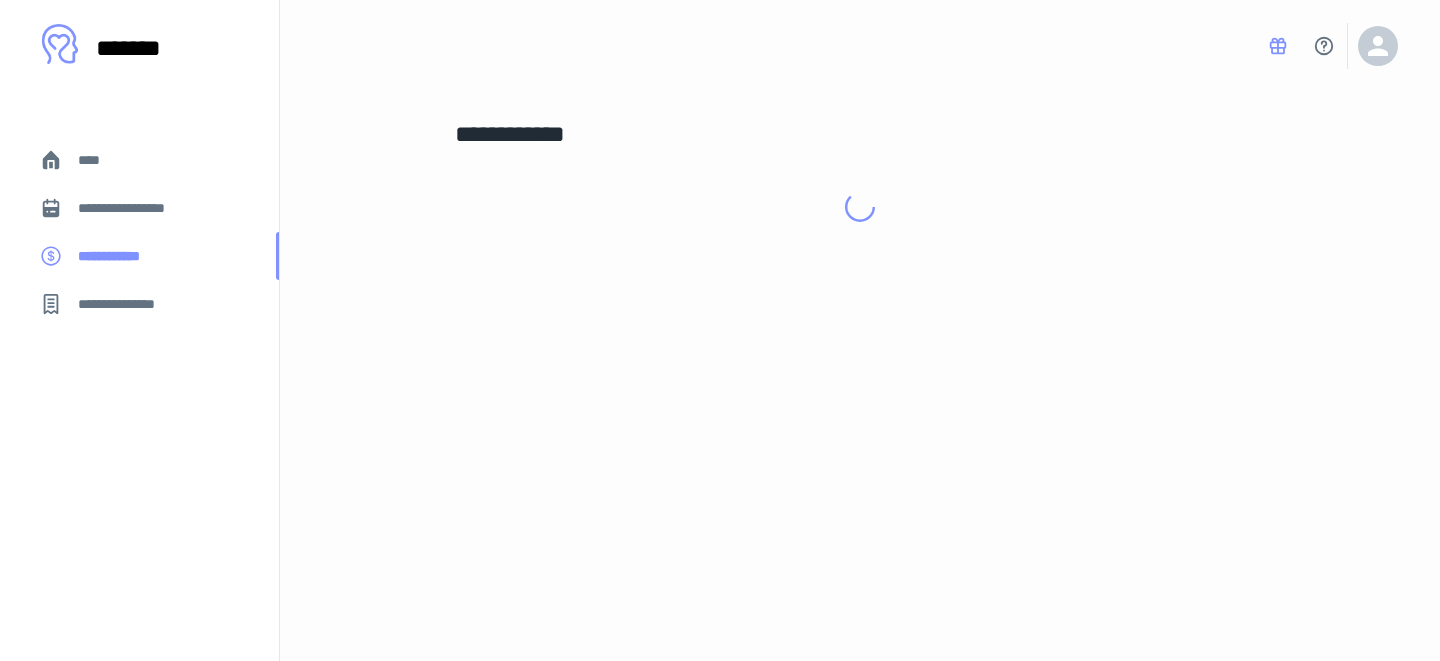 scroll, scrollTop: 0, scrollLeft: 0, axis: both 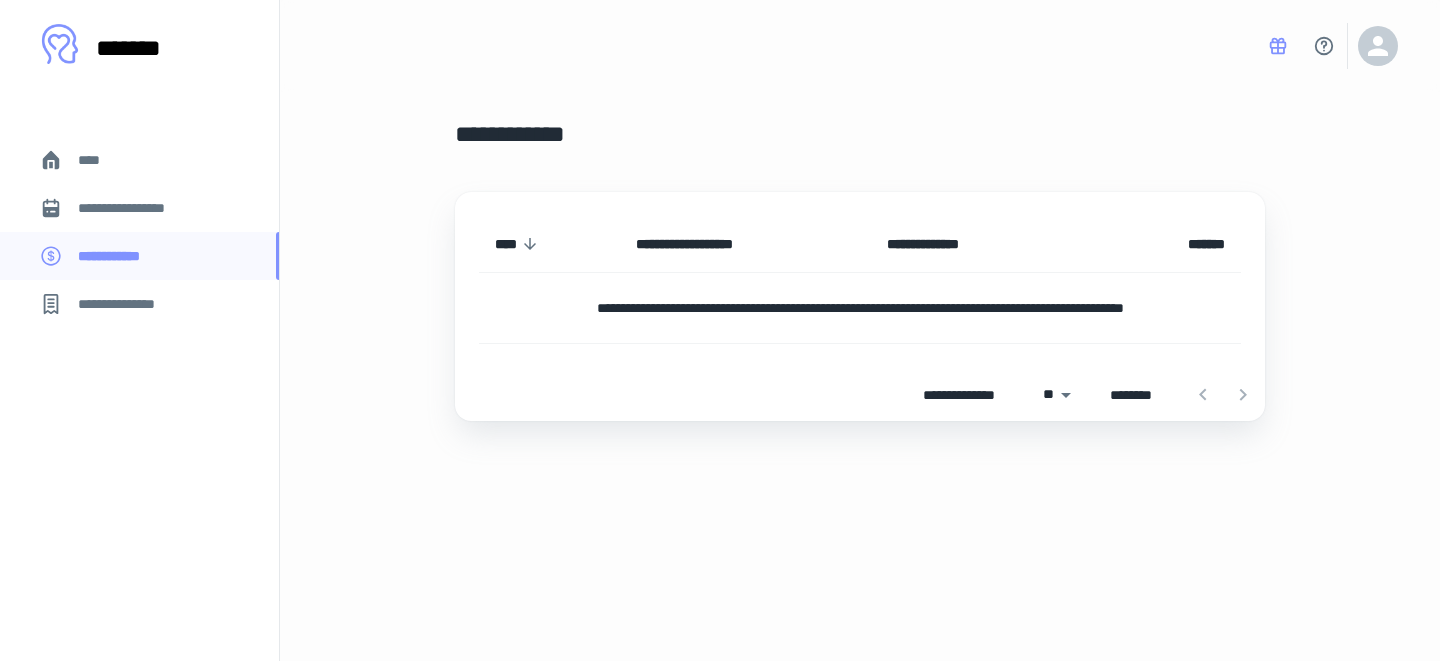 click on "**********" at bounding box center [127, 304] 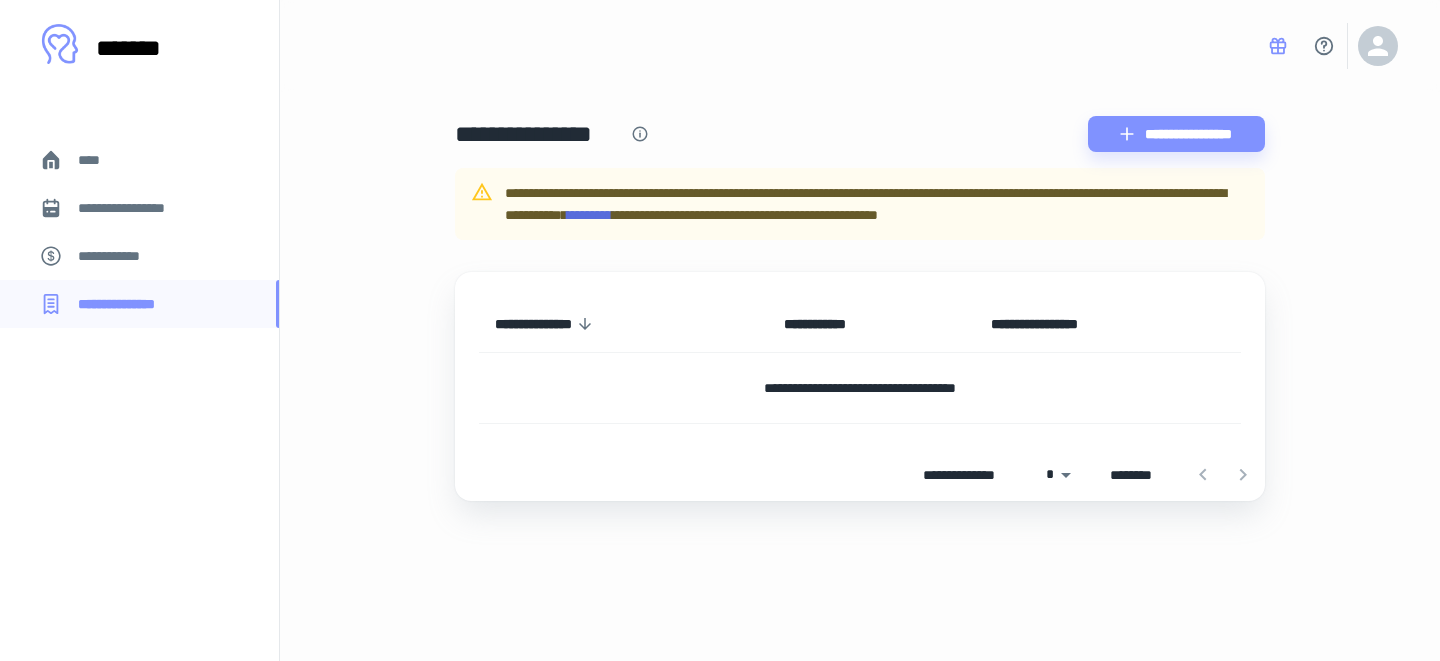 click on "**********" at bounding box center [136, 208] 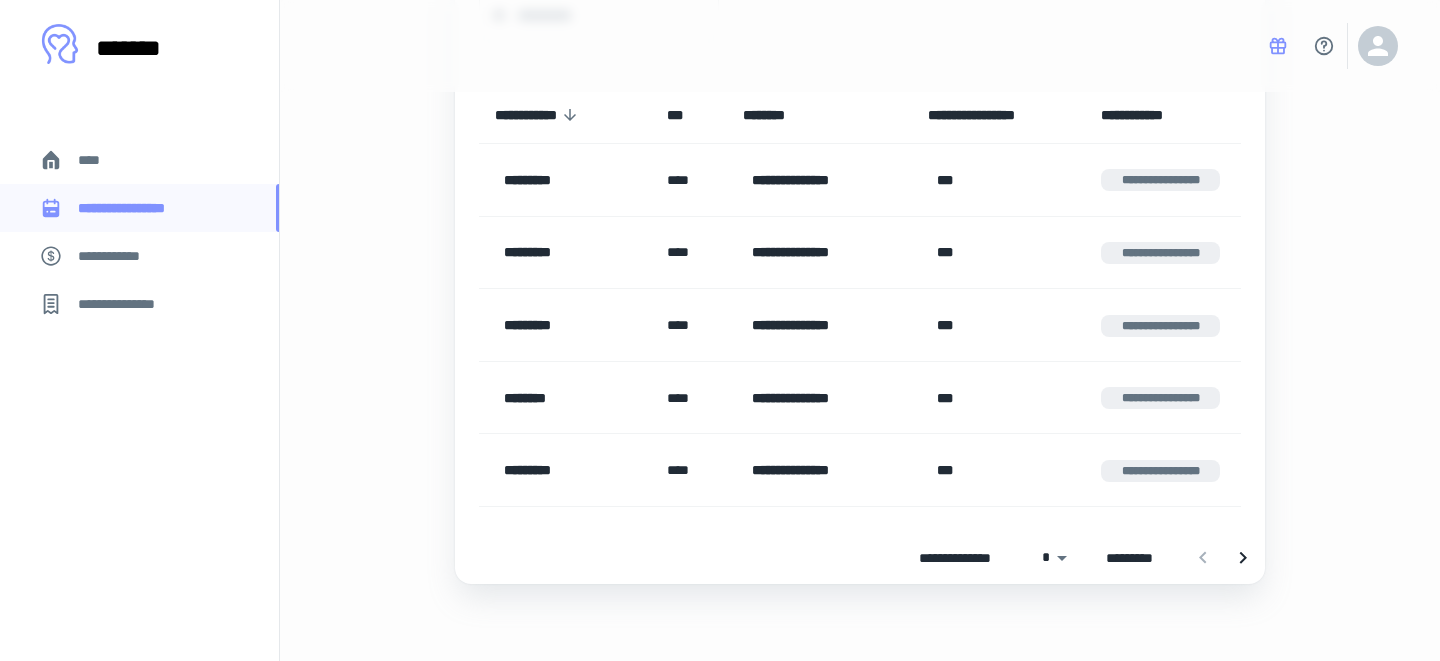 scroll, scrollTop: 234, scrollLeft: 0, axis: vertical 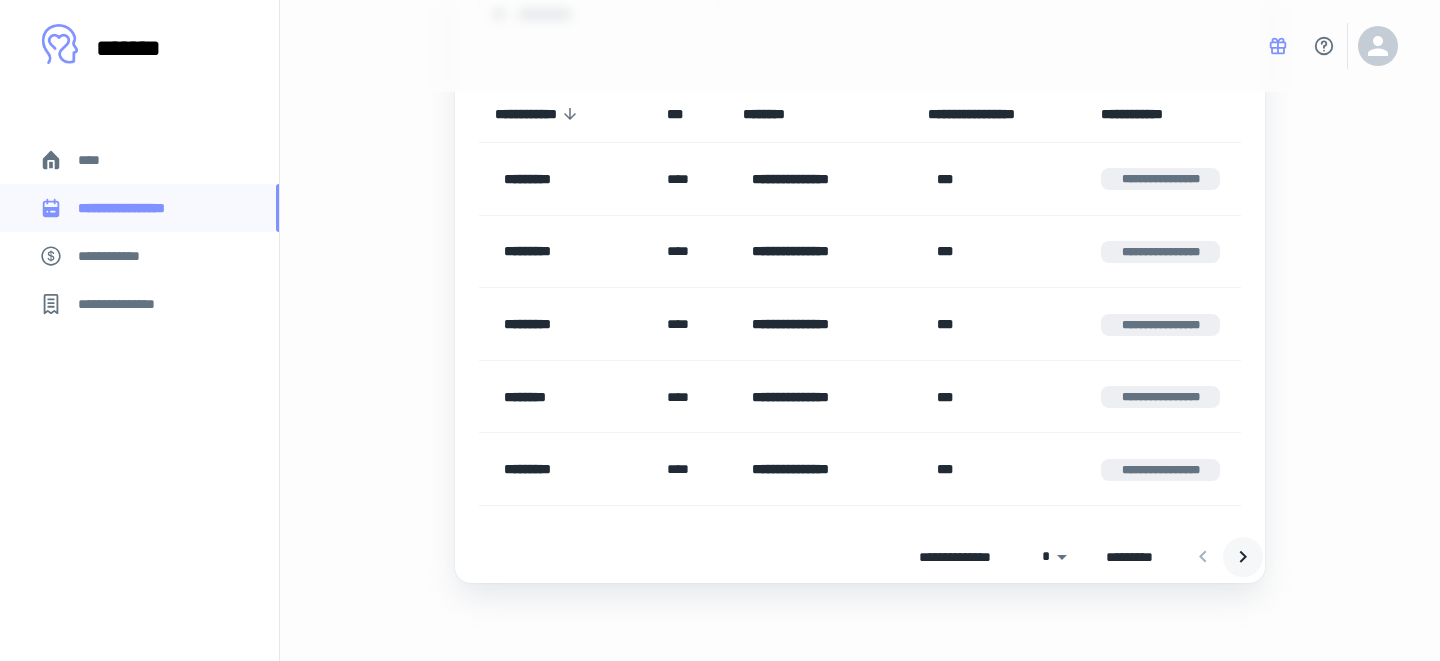 click 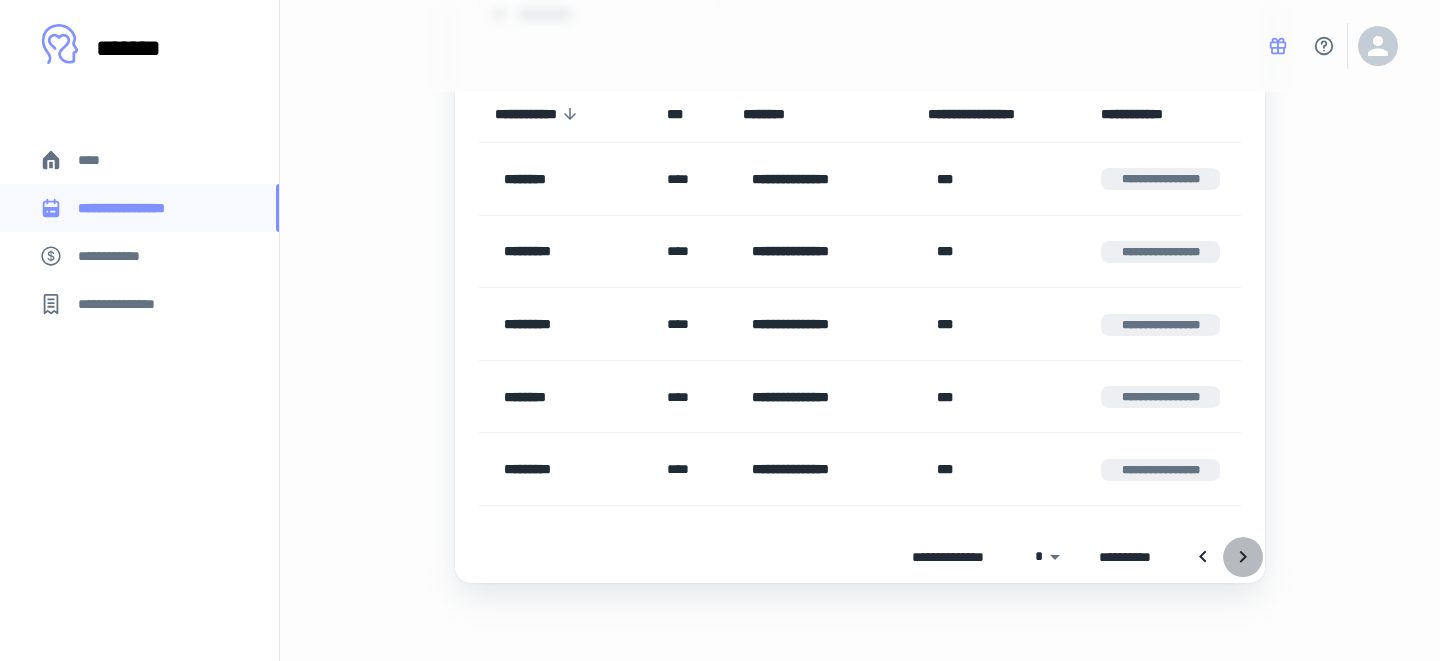 click 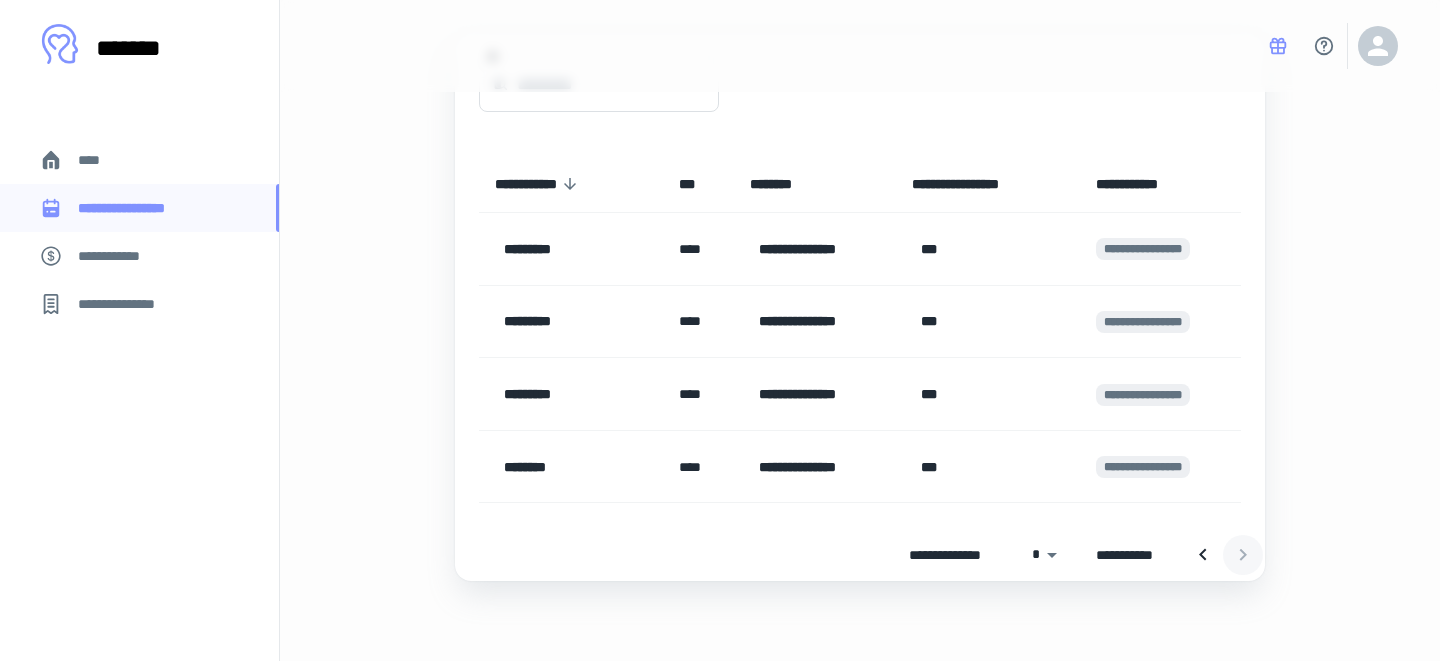 scroll, scrollTop: 164, scrollLeft: 0, axis: vertical 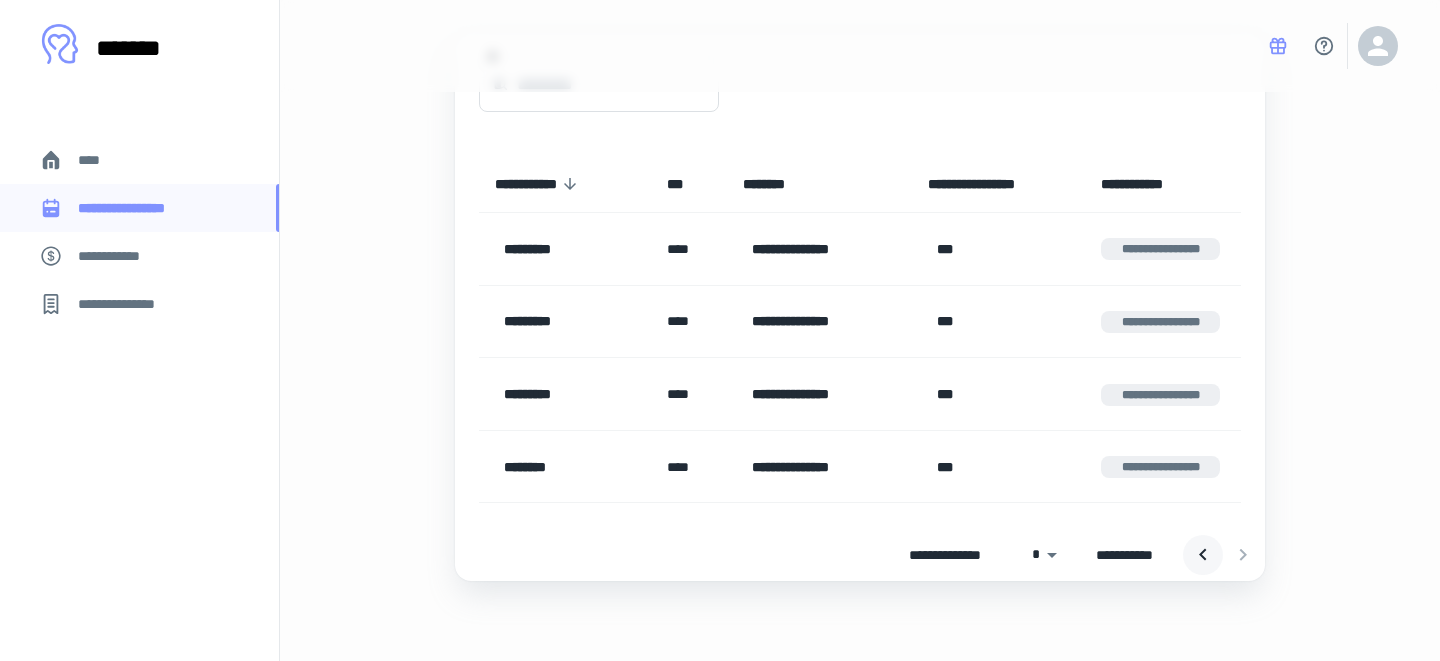 click at bounding box center [1203, 555] 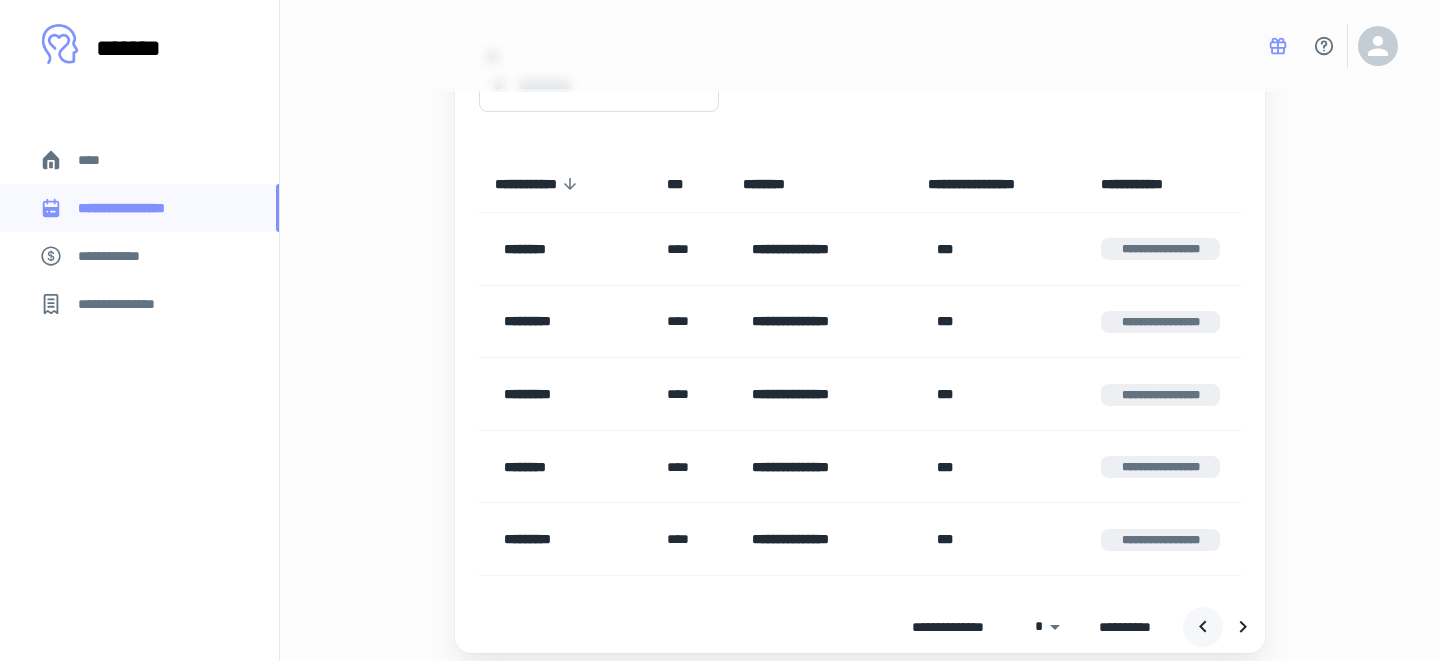 click on "**********" at bounding box center (1163, 539) 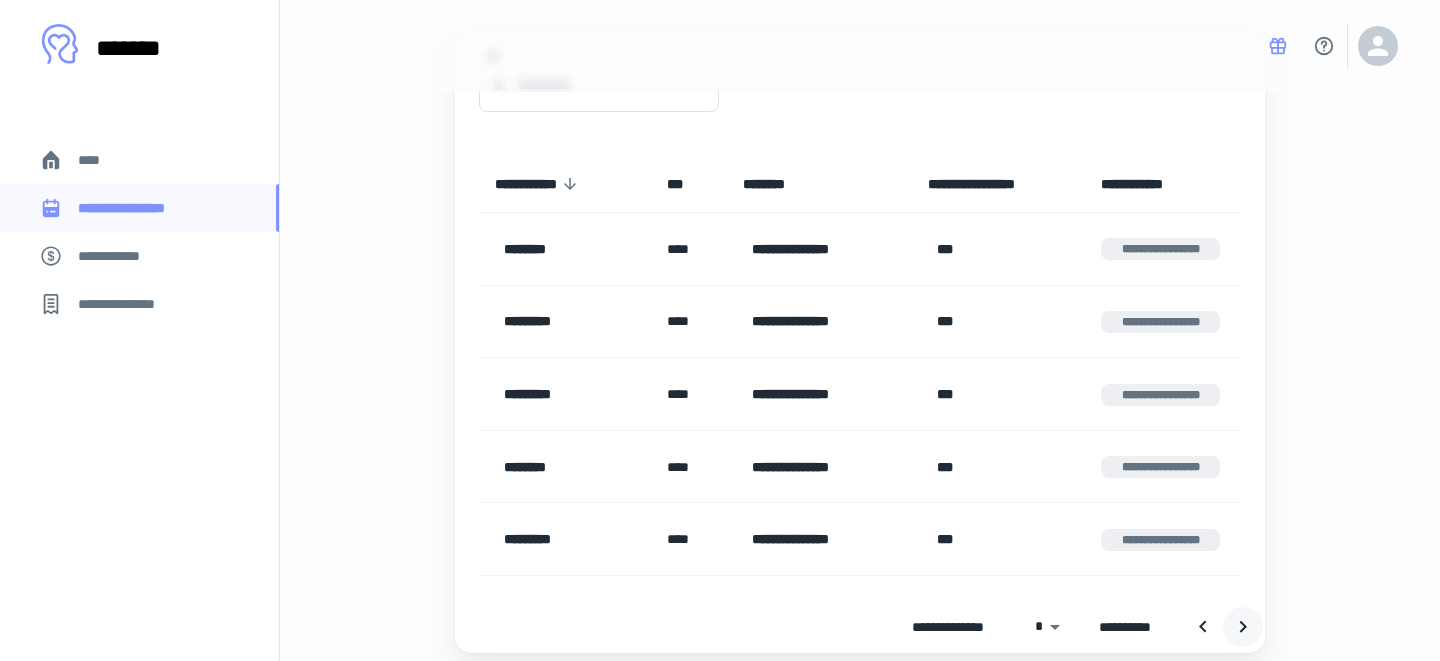 click 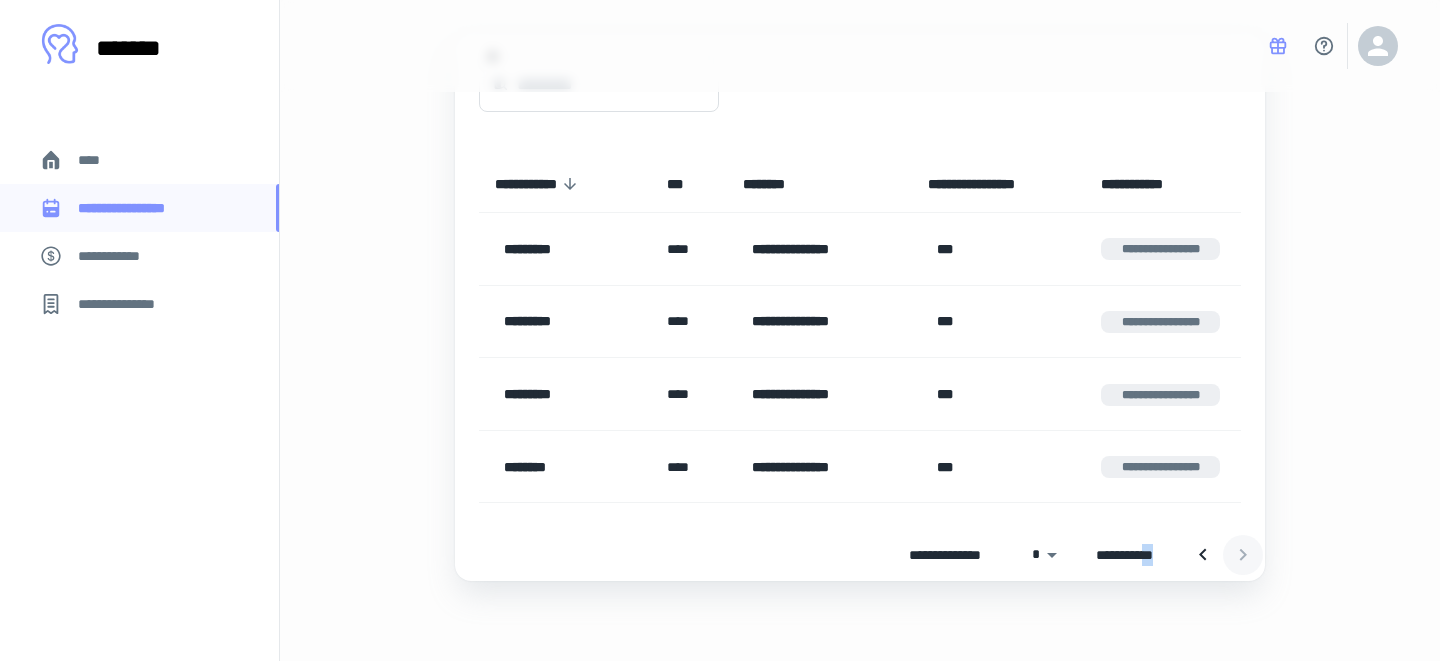 click on "**********" at bounding box center [860, 248] 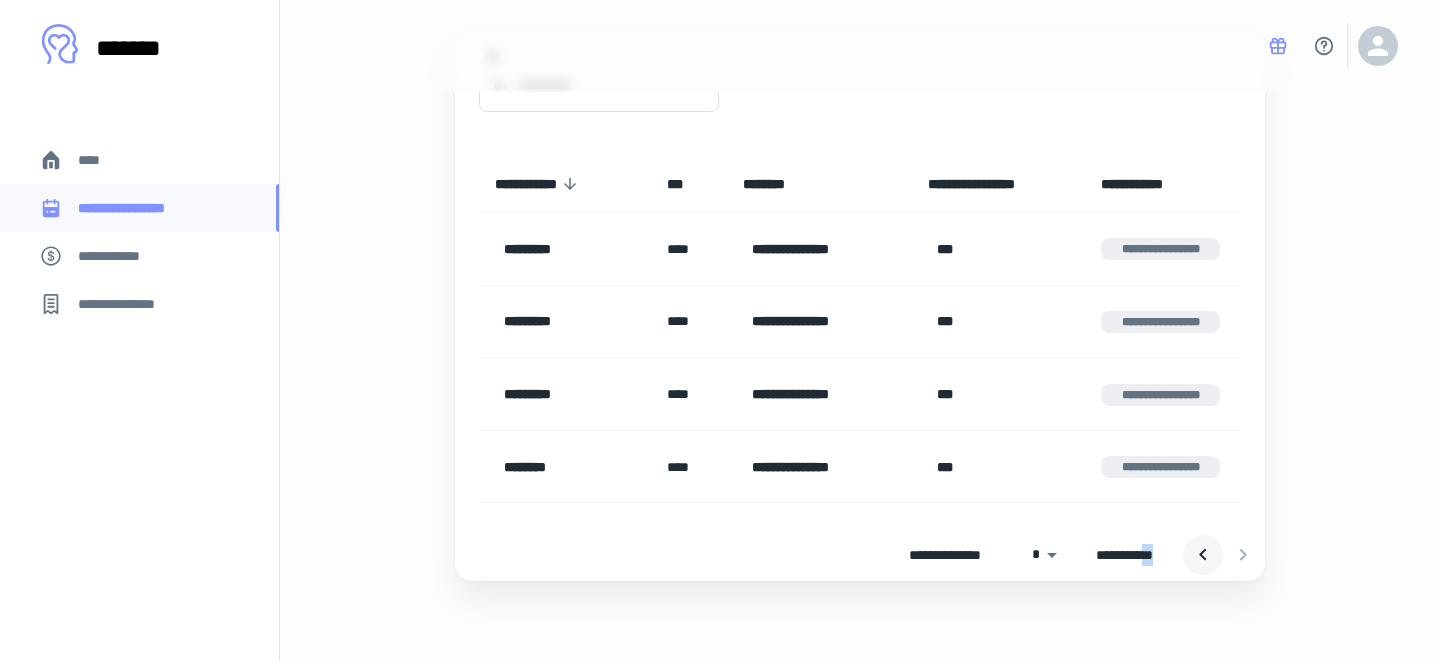 click 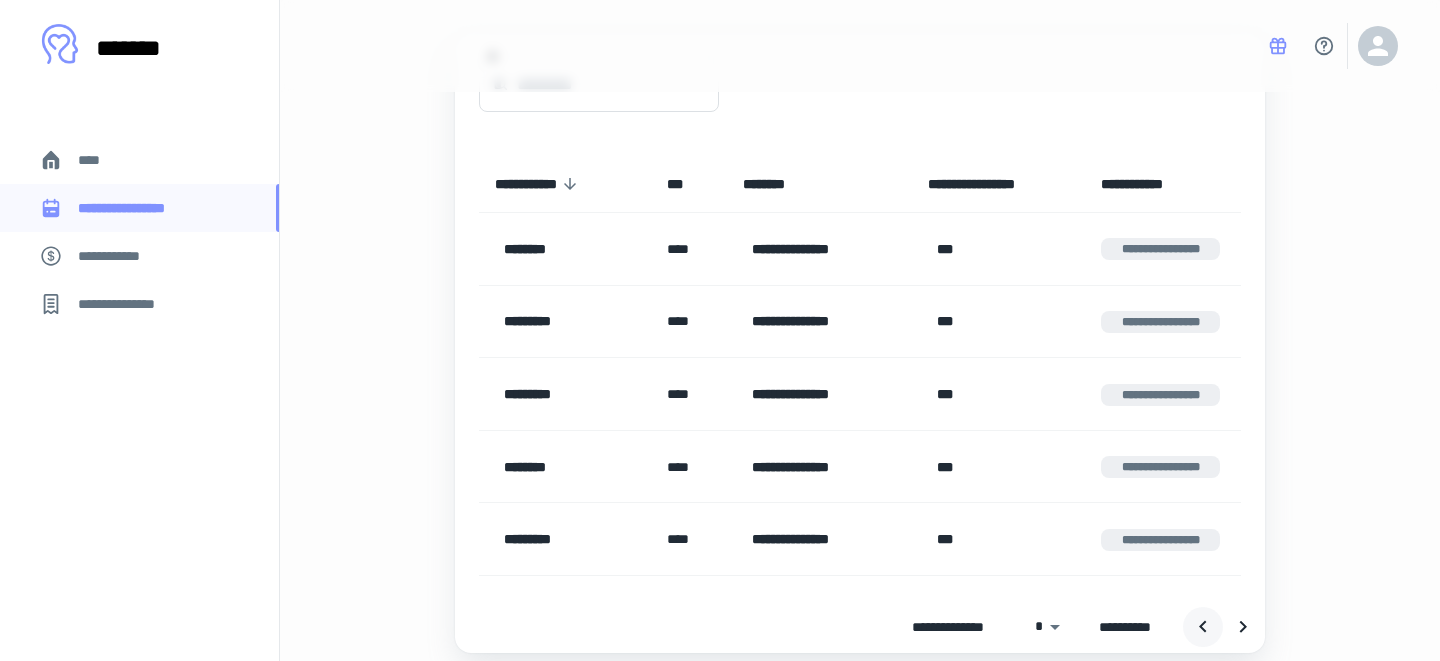 click on "**********" at bounding box center (1163, 539) 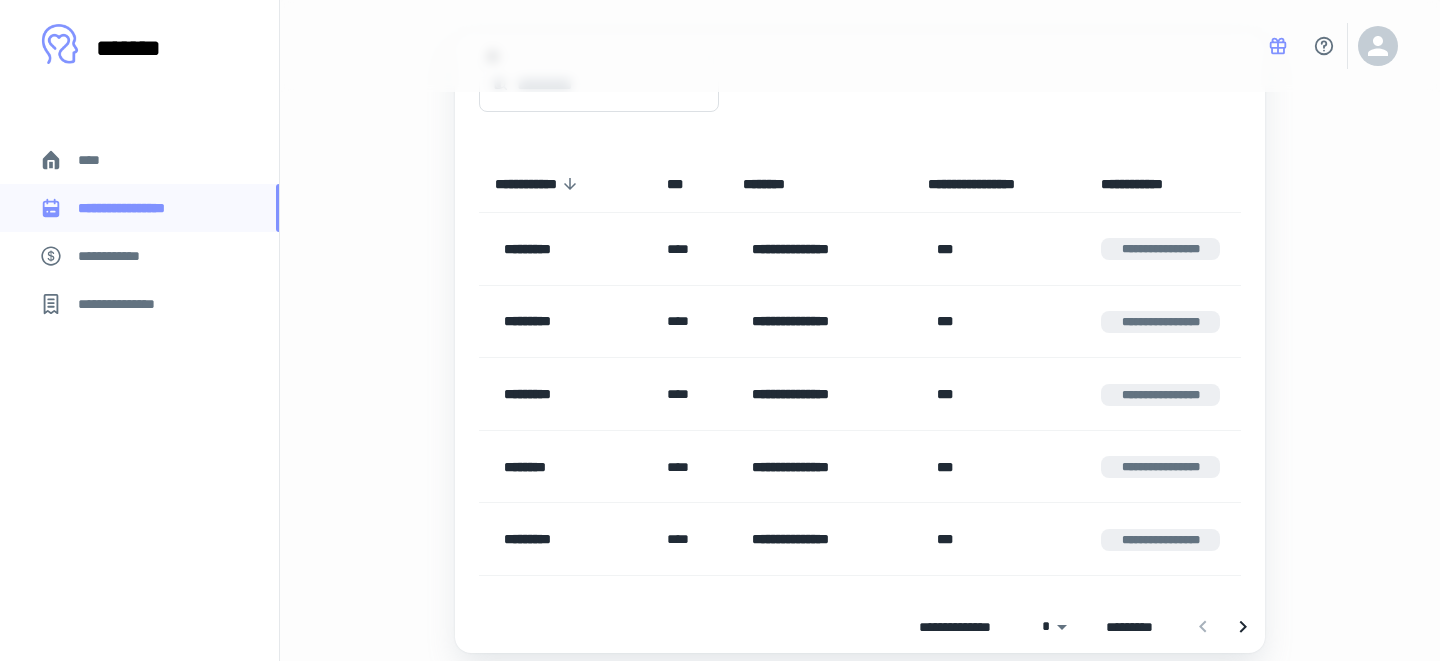 click on "**********" at bounding box center (860, 302) 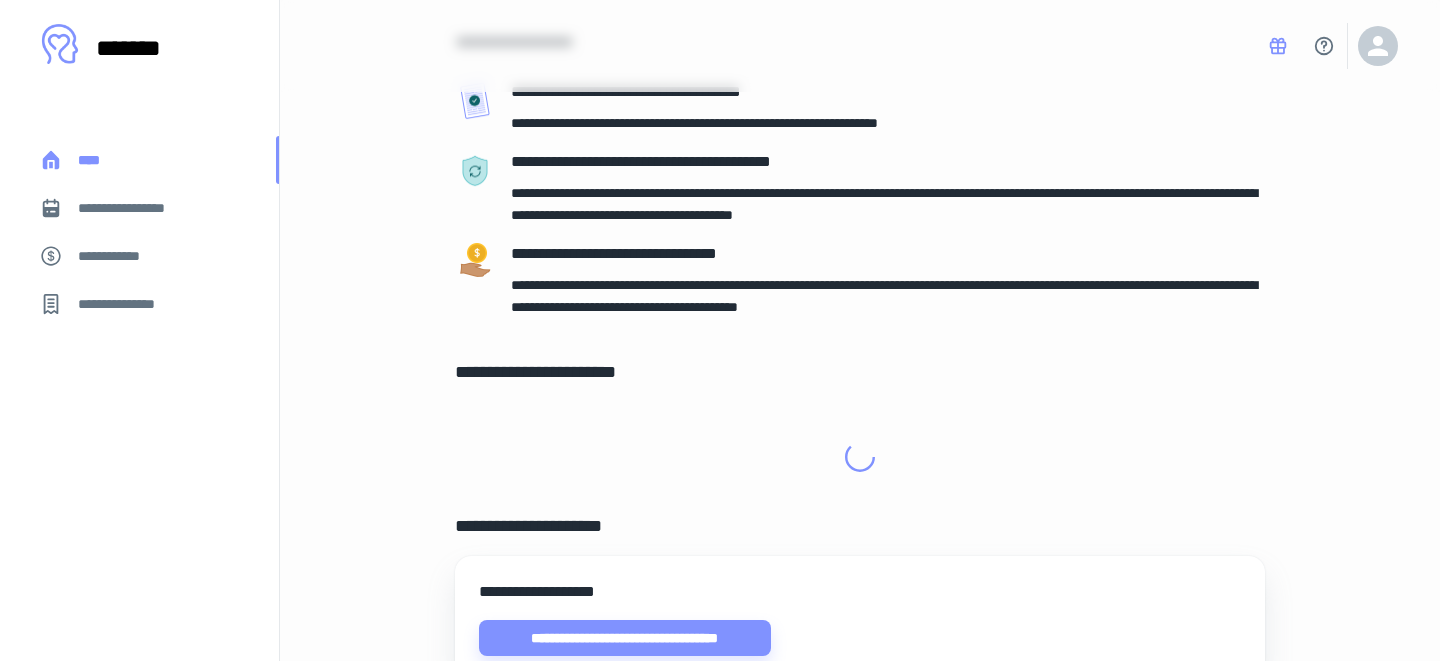 scroll, scrollTop: 0, scrollLeft: 0, axis: both 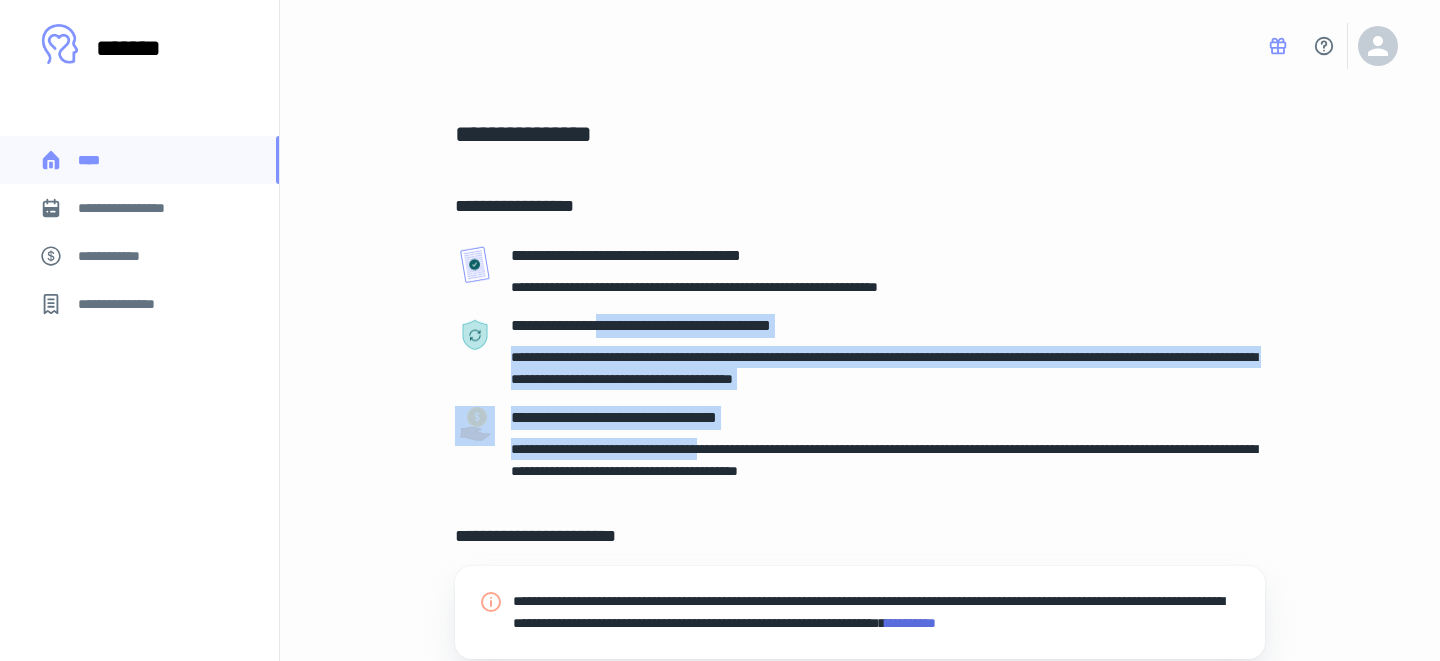 drag, startPoint x: 621, startPoint y: 327, endPoint x: 756, endPoint y: 451, distance: 183.30576 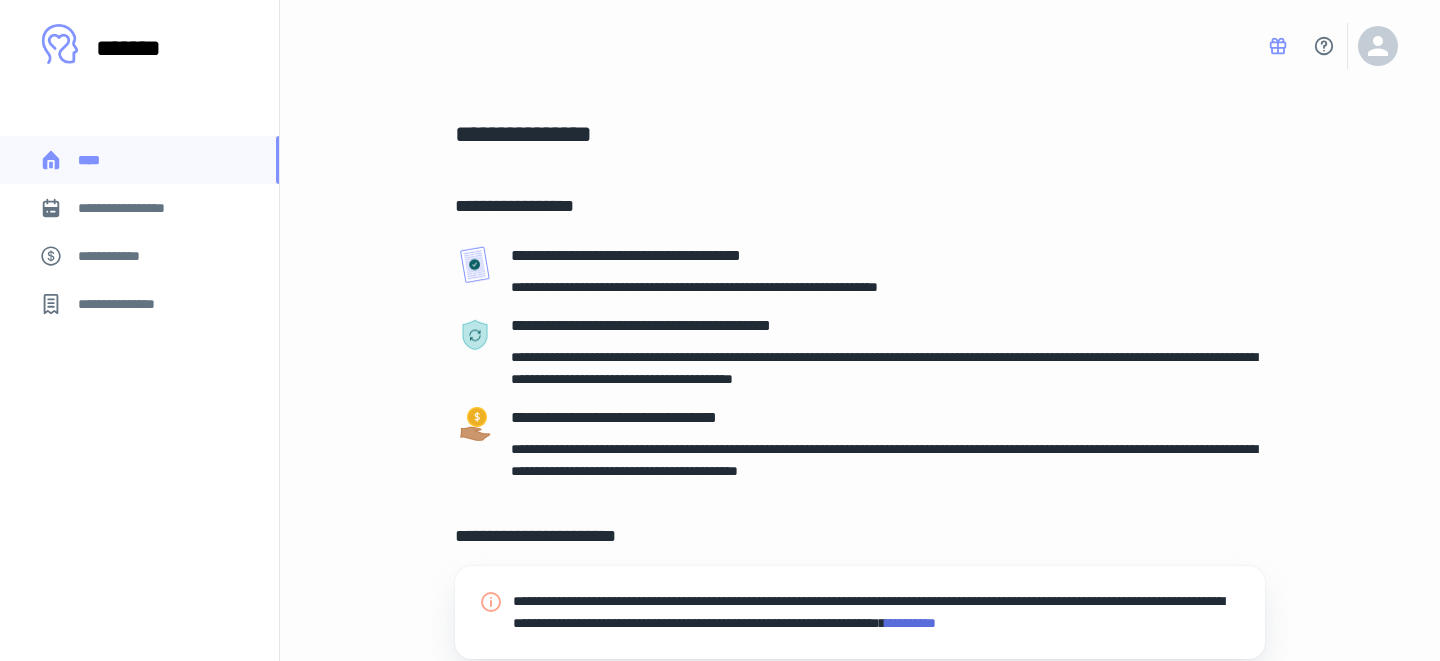 click on "**********" at bounding box center (888, 422) 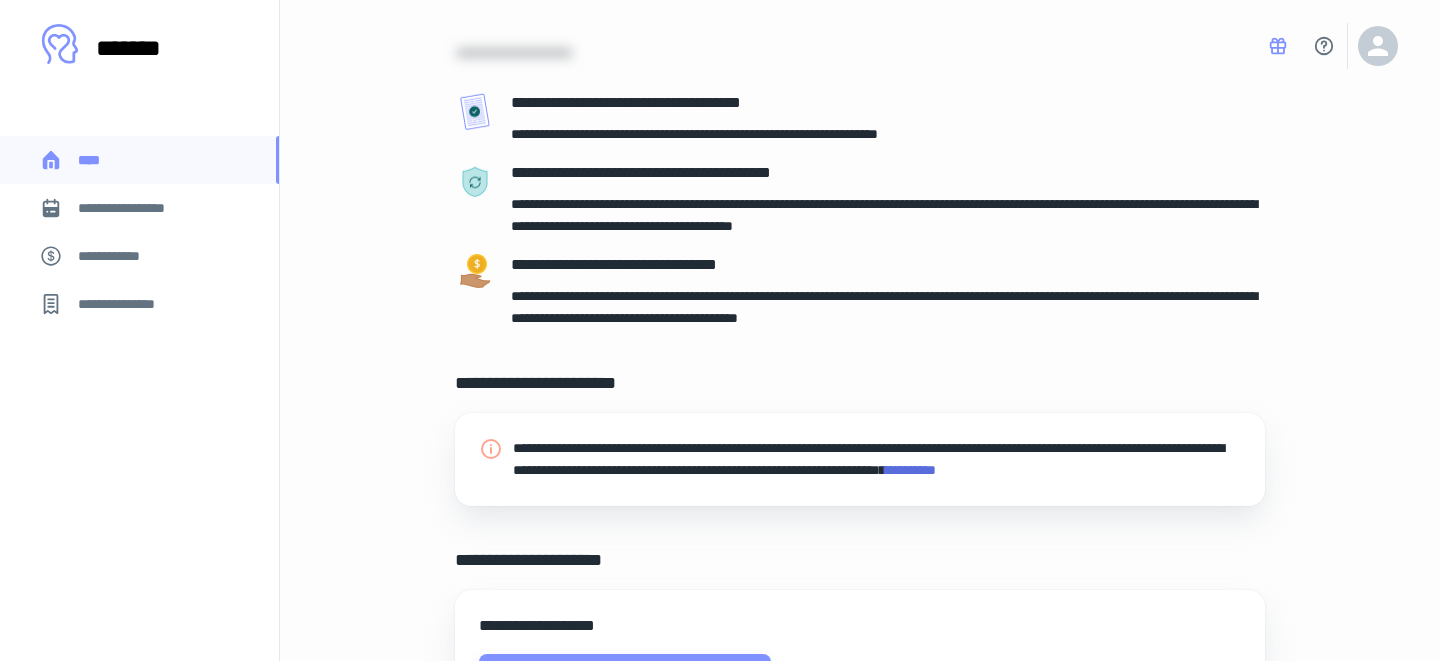 scroll, scrollTop: 156, scrollLeft: 0, axis: vertical 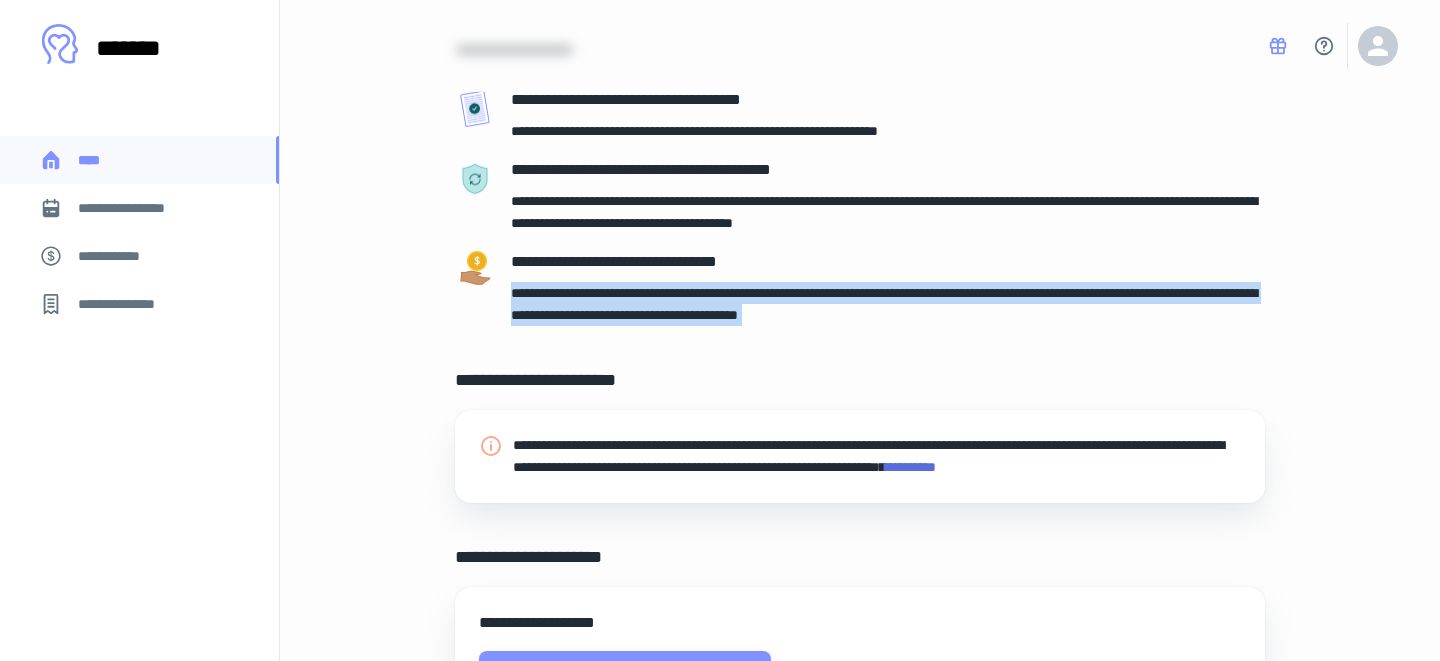 drag, startPoint x: 823, startPoint y: 270, endPoint x: 933, endPoint y: 344, distance: 132.57451 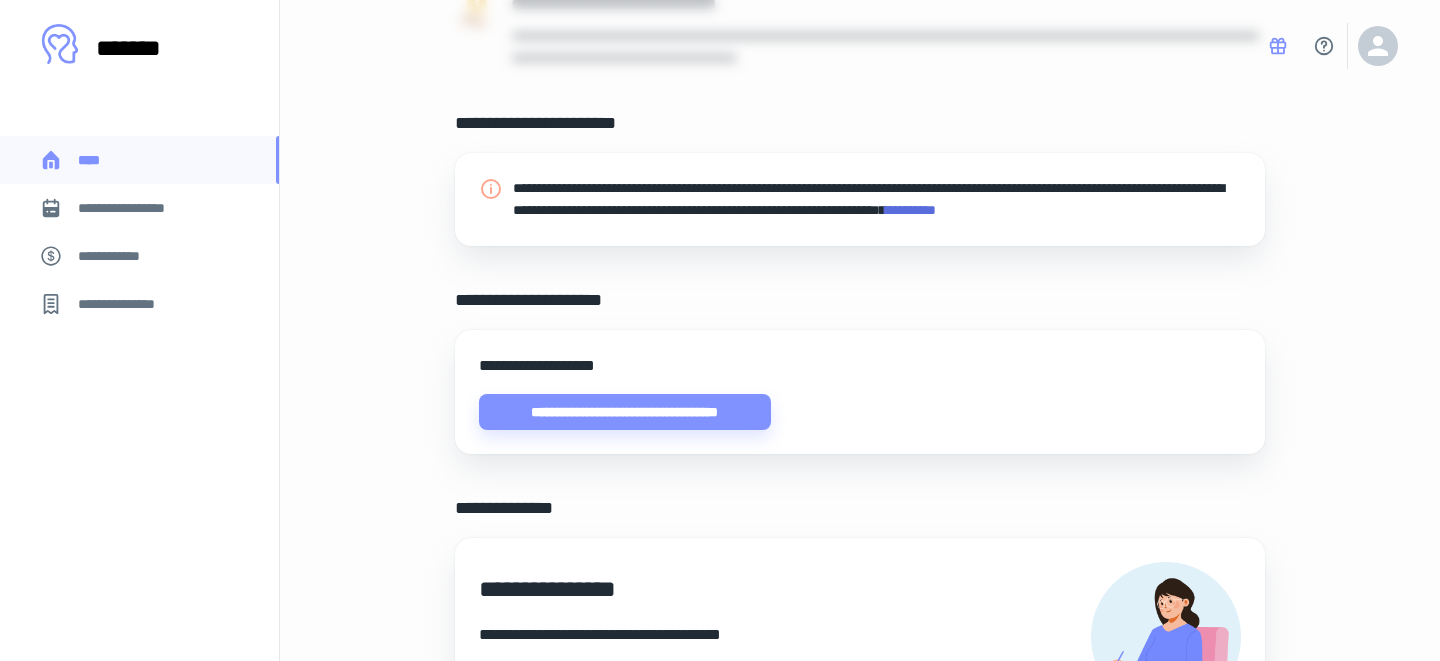 scroll, scrollTop: 414, scrollLeft: 0, axis: vertical 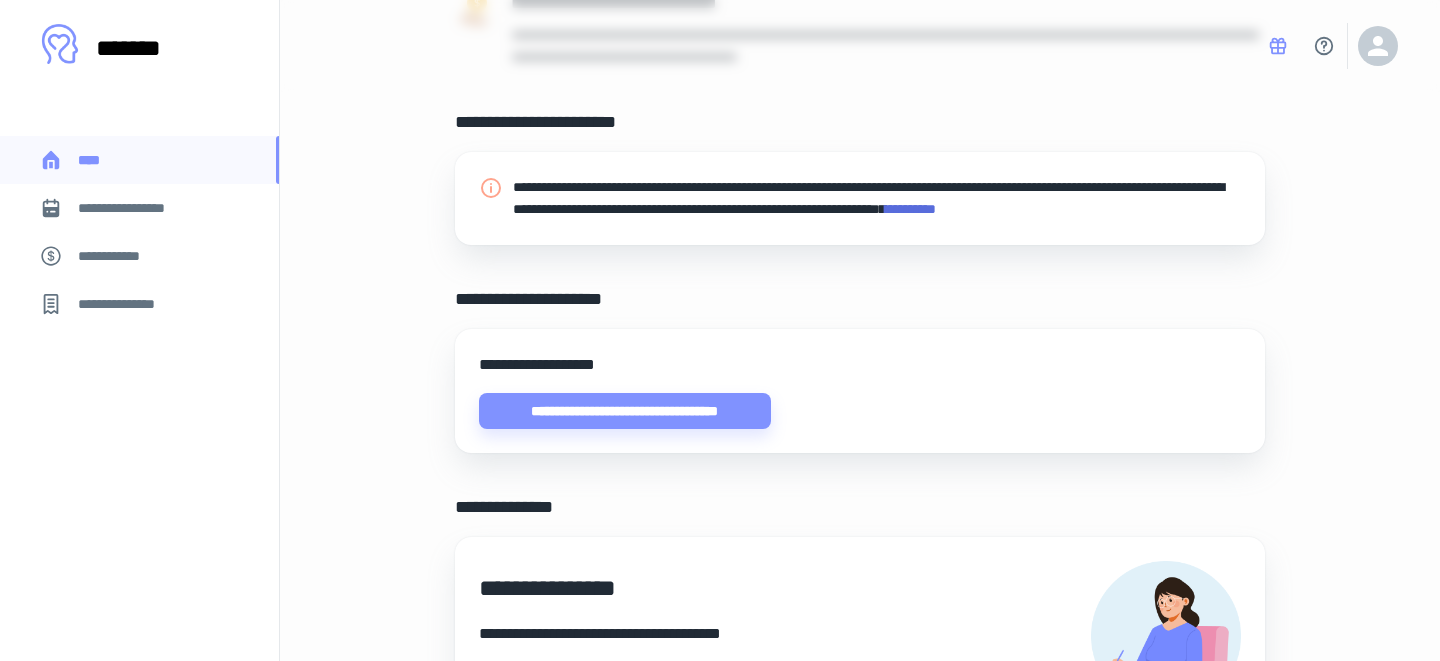 click on "*********" at bounding box center [910, 209] 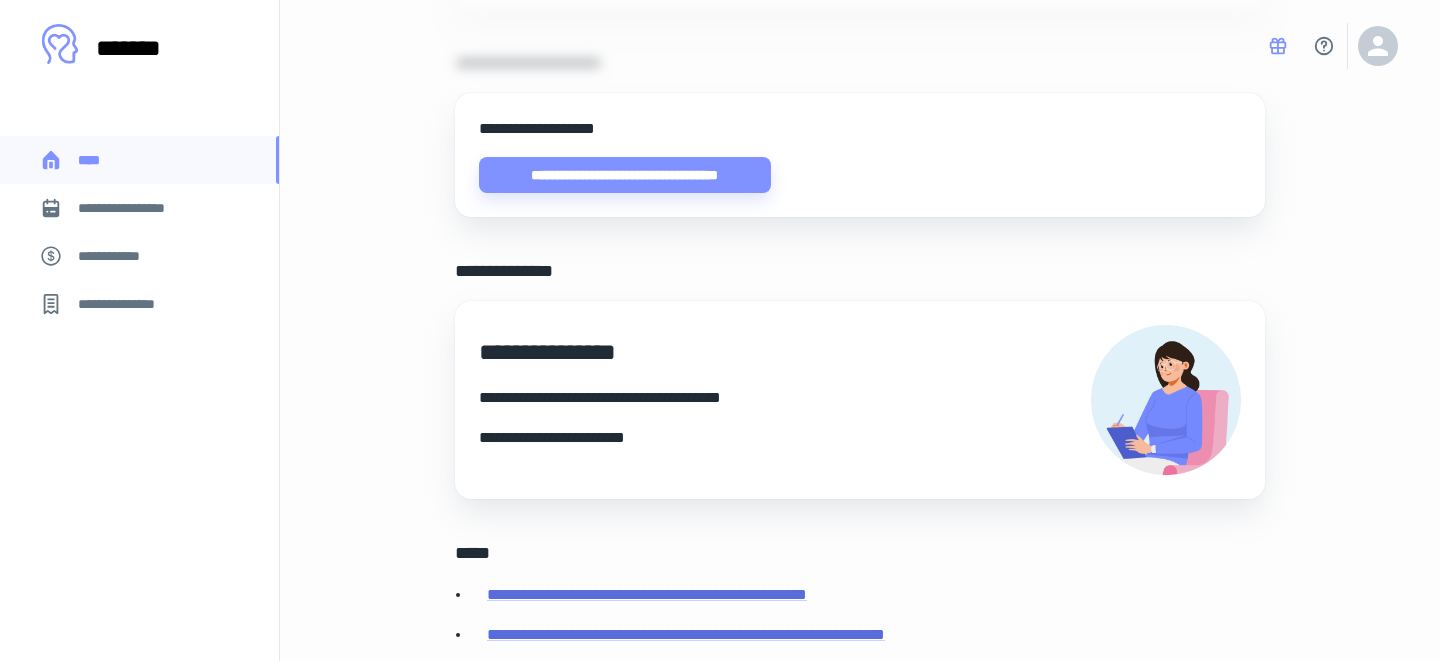 scroll, scrollTop: 731, scrollLeft: 0, axis: vertical 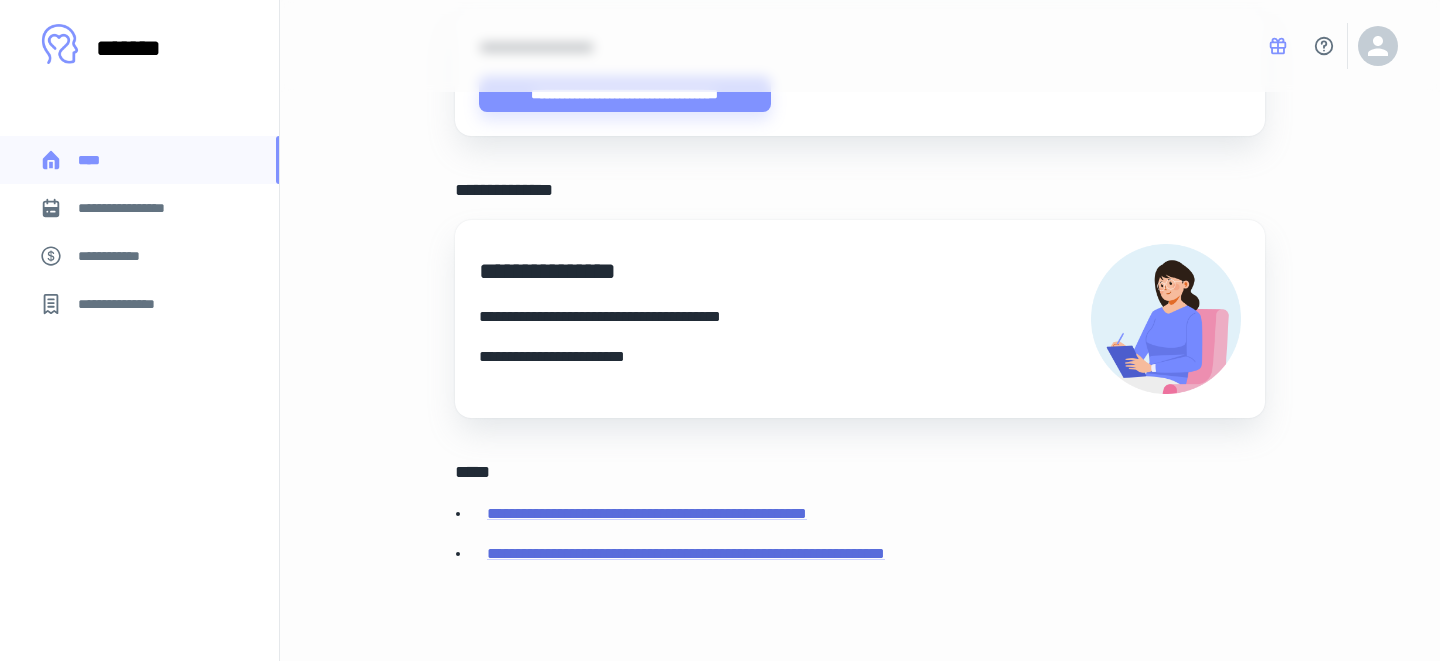 click on "**********" at bounding box center (860, -37) 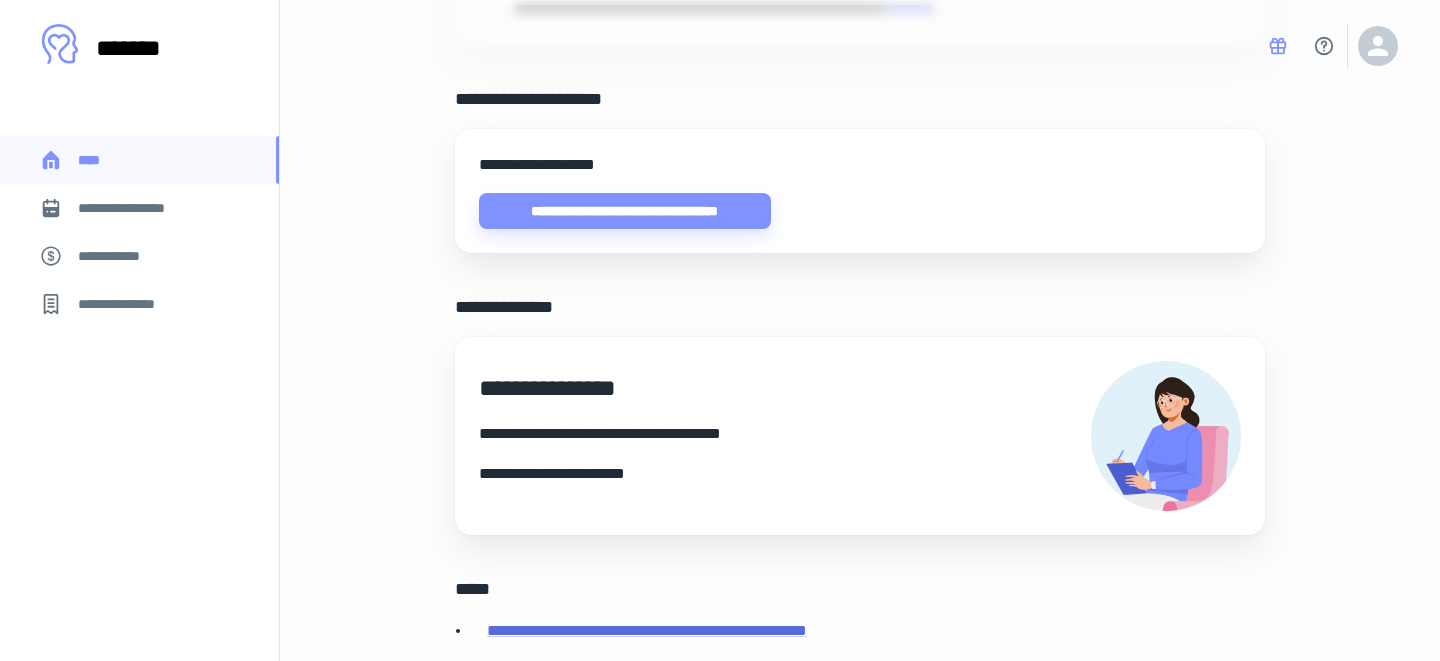 scroll, scrollTop: 602, scrollLeft: 0, axis: vertical 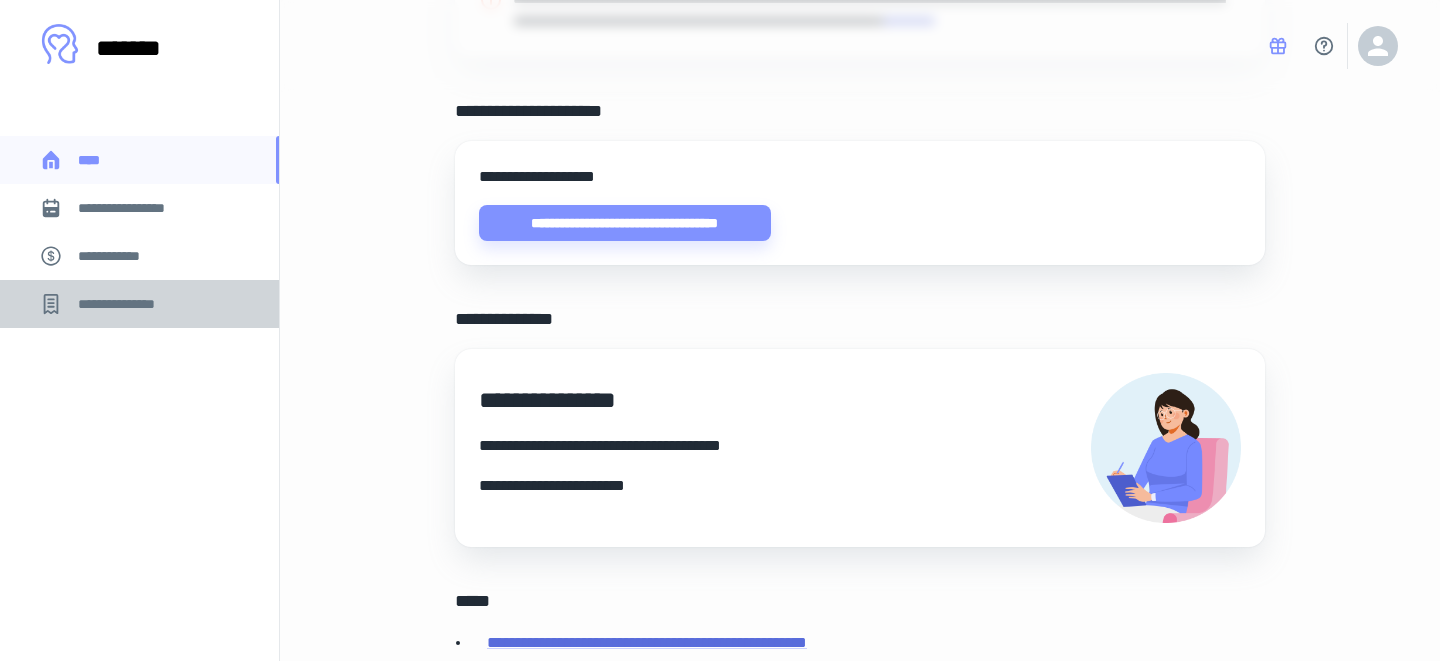 click on "**********" at bounding box center [139, 304] 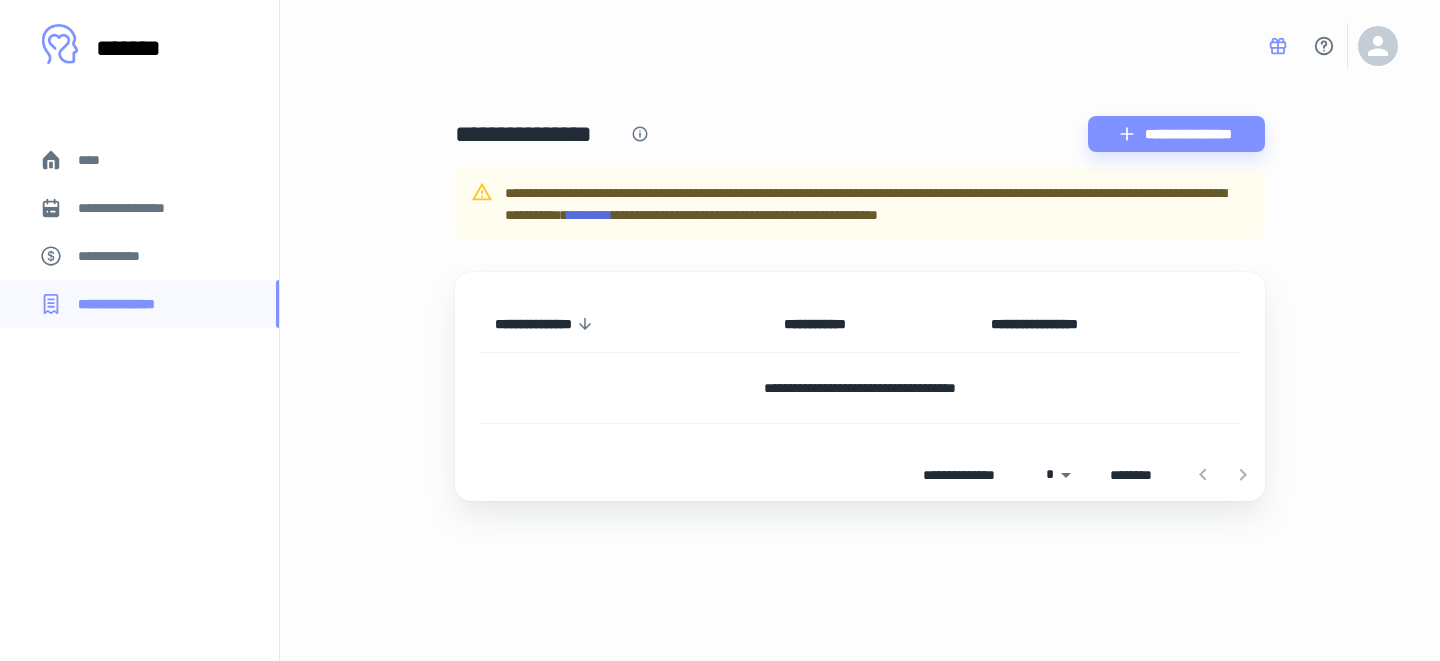 click on "**********" at bounding box center (119, 256) 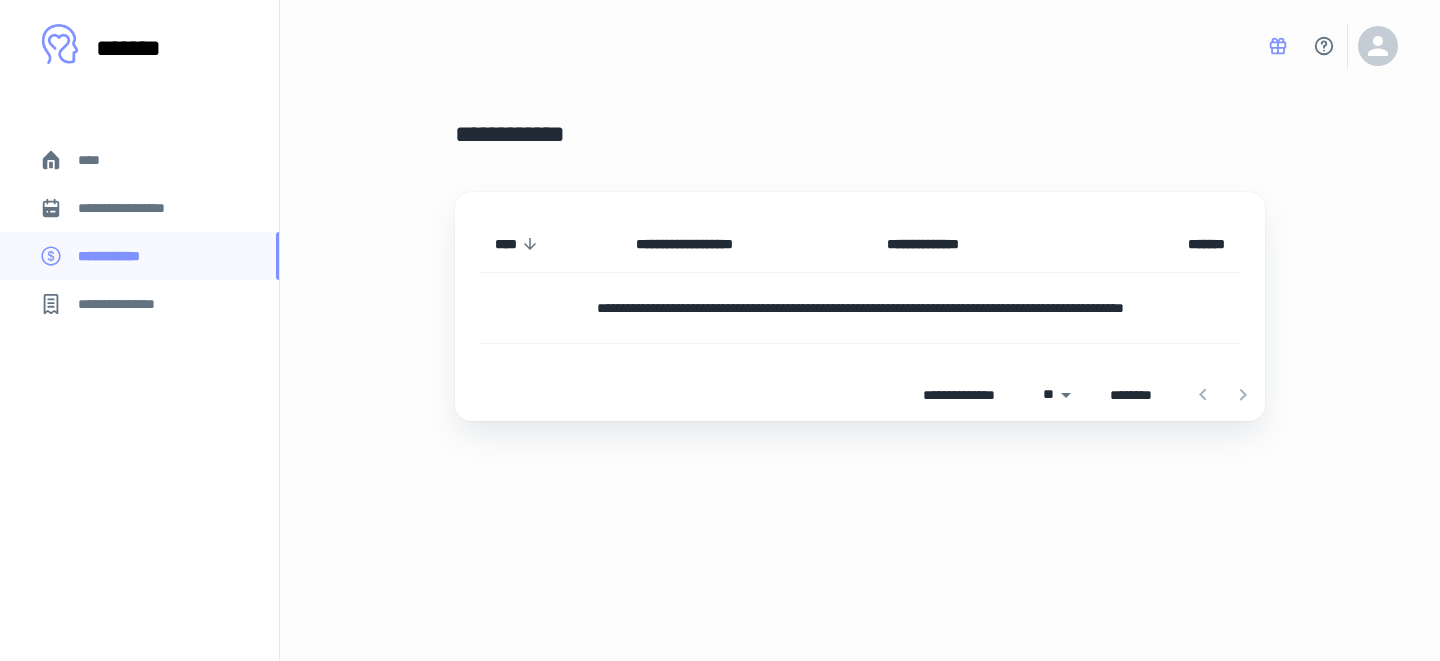 click on "**********" at bounding box center (136, 208) 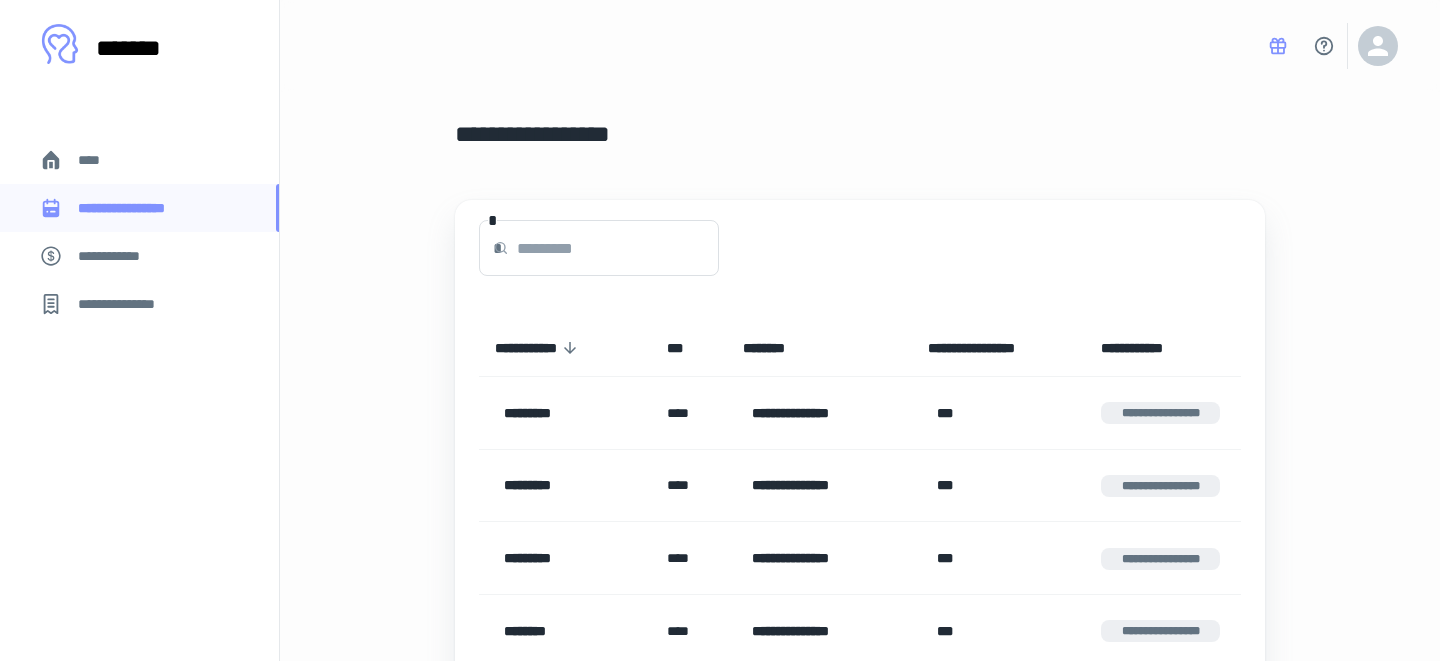 scroll, scrollTop: 236, scrollLeft: 0, axis: vertical 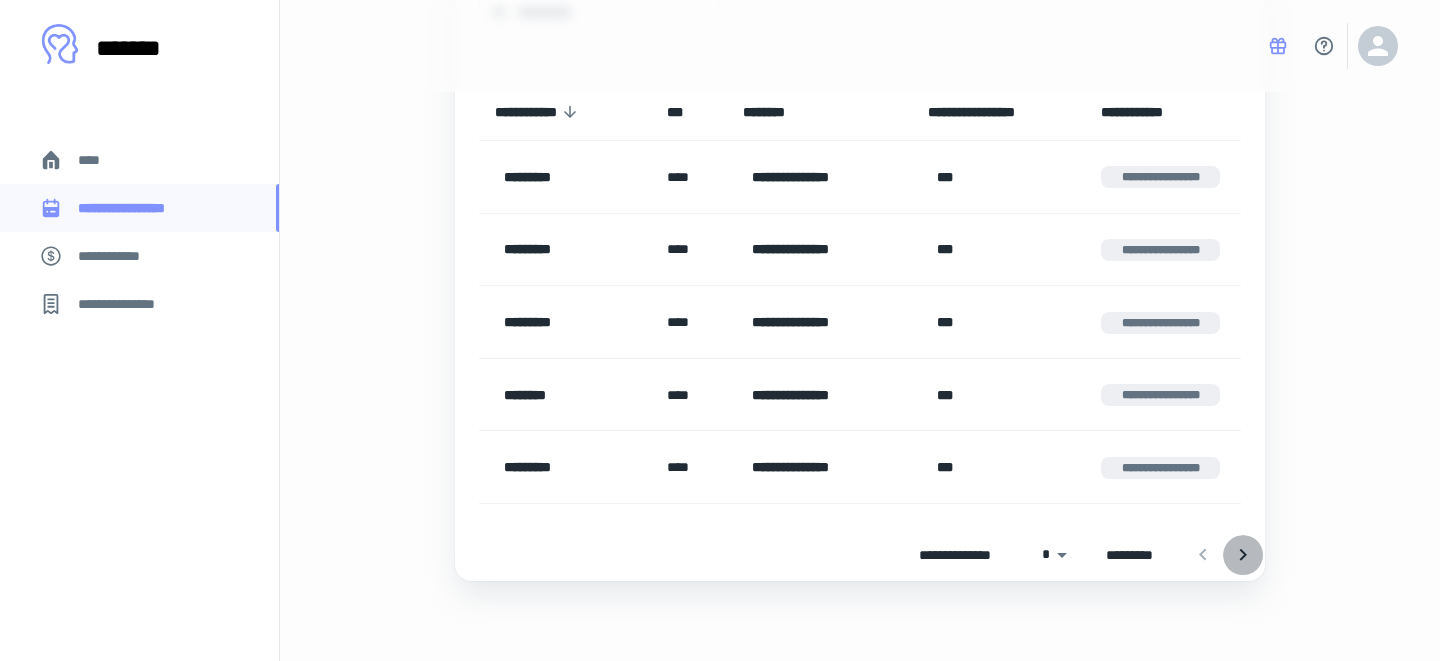click 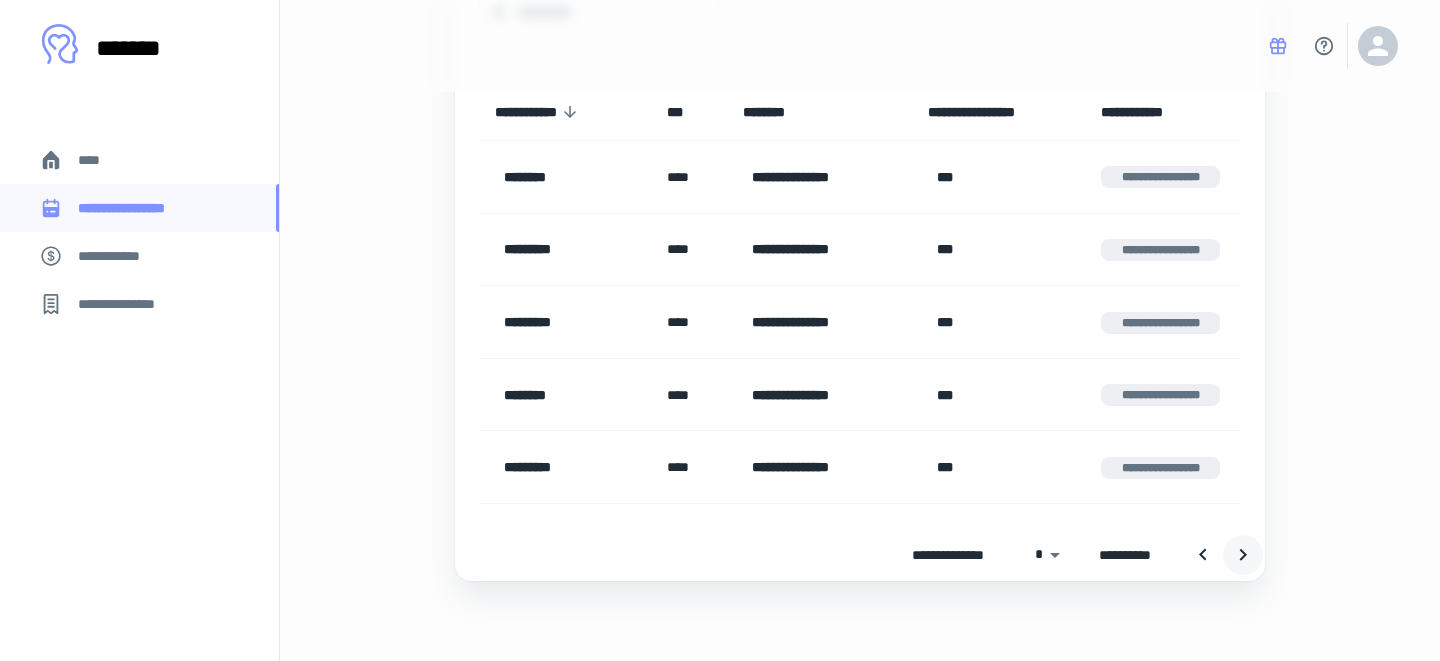 click 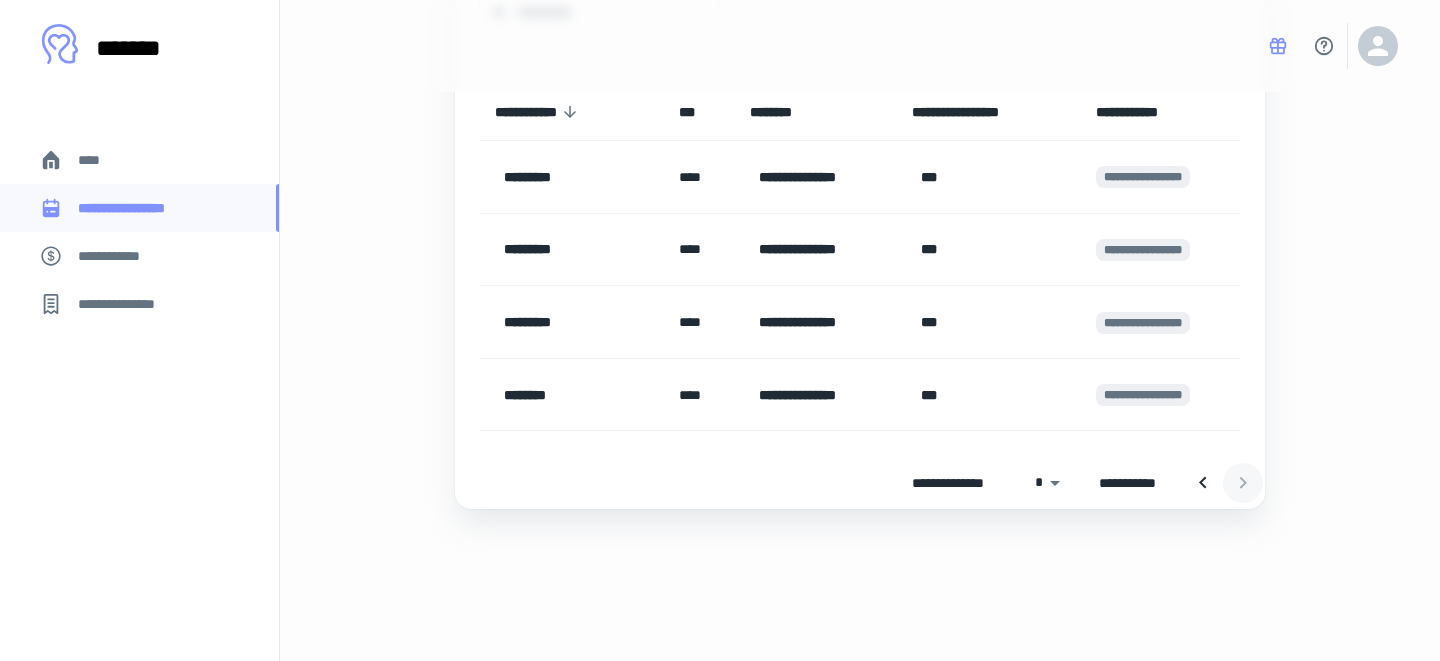 scroll, scrollTop: 164, scrollLeft: 0, axis: vertical 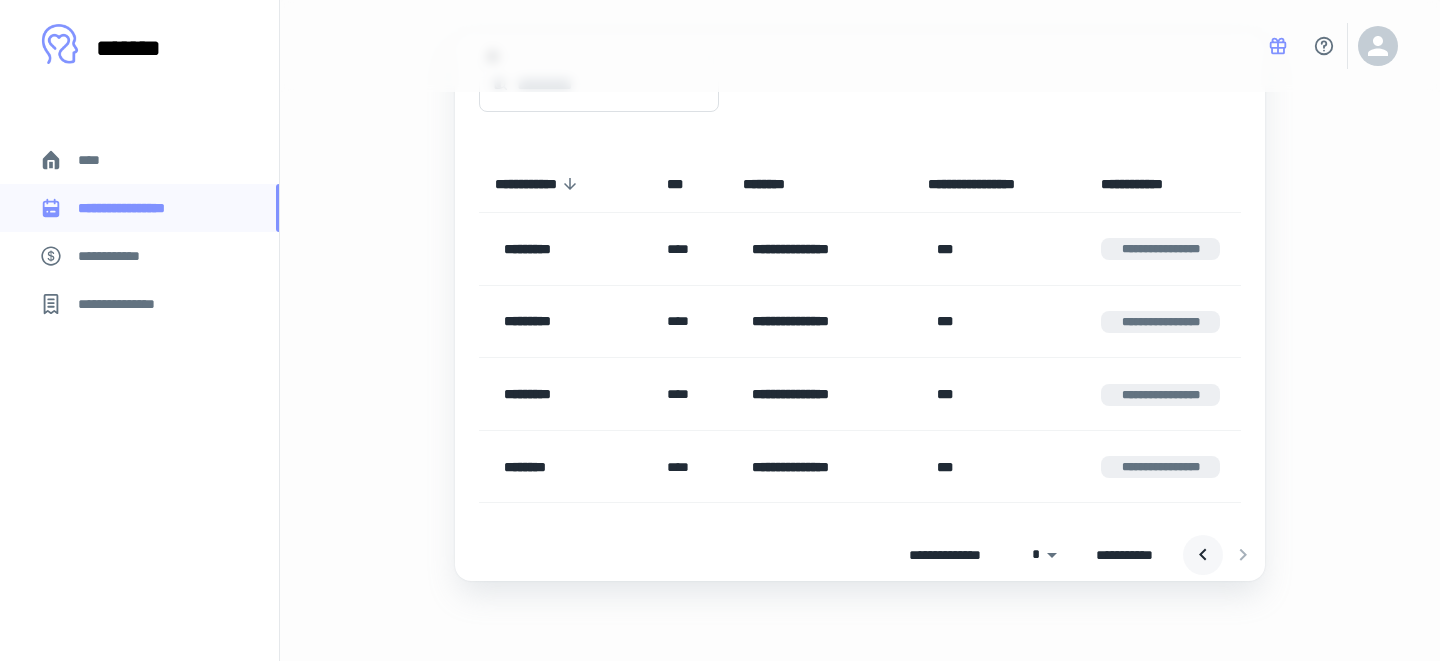 click 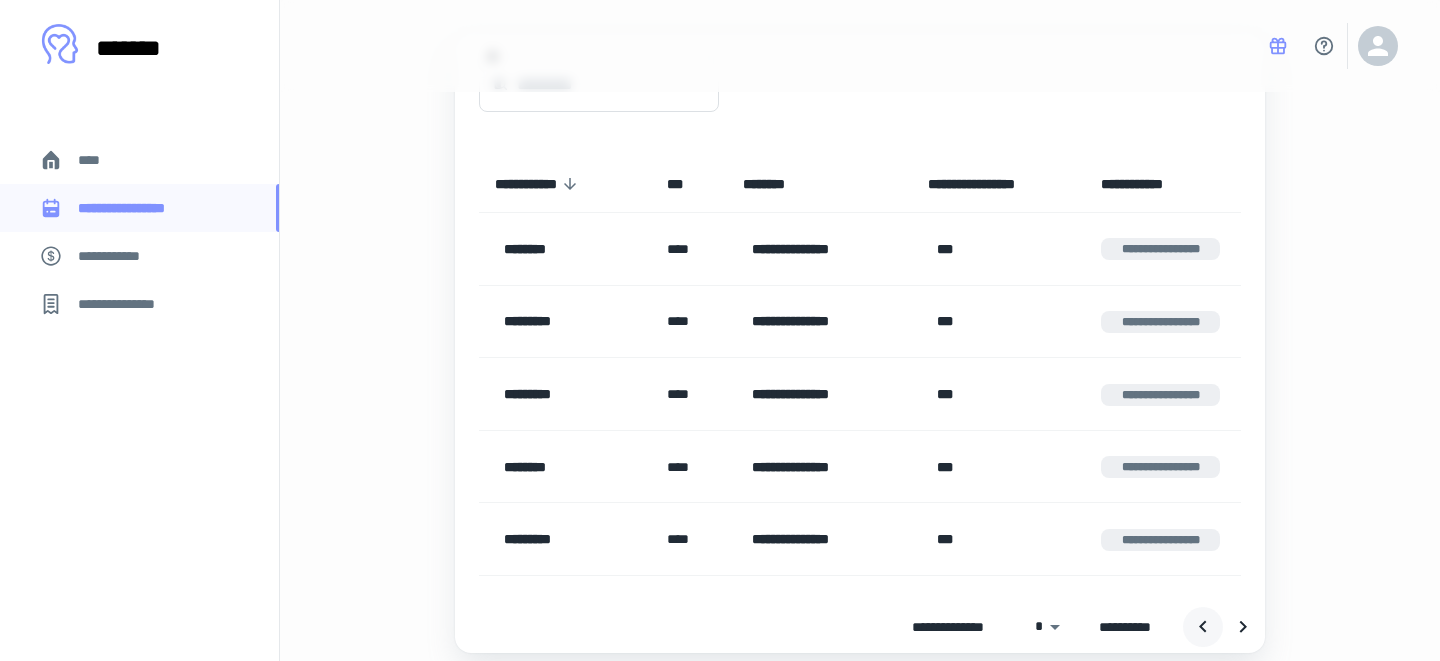 click 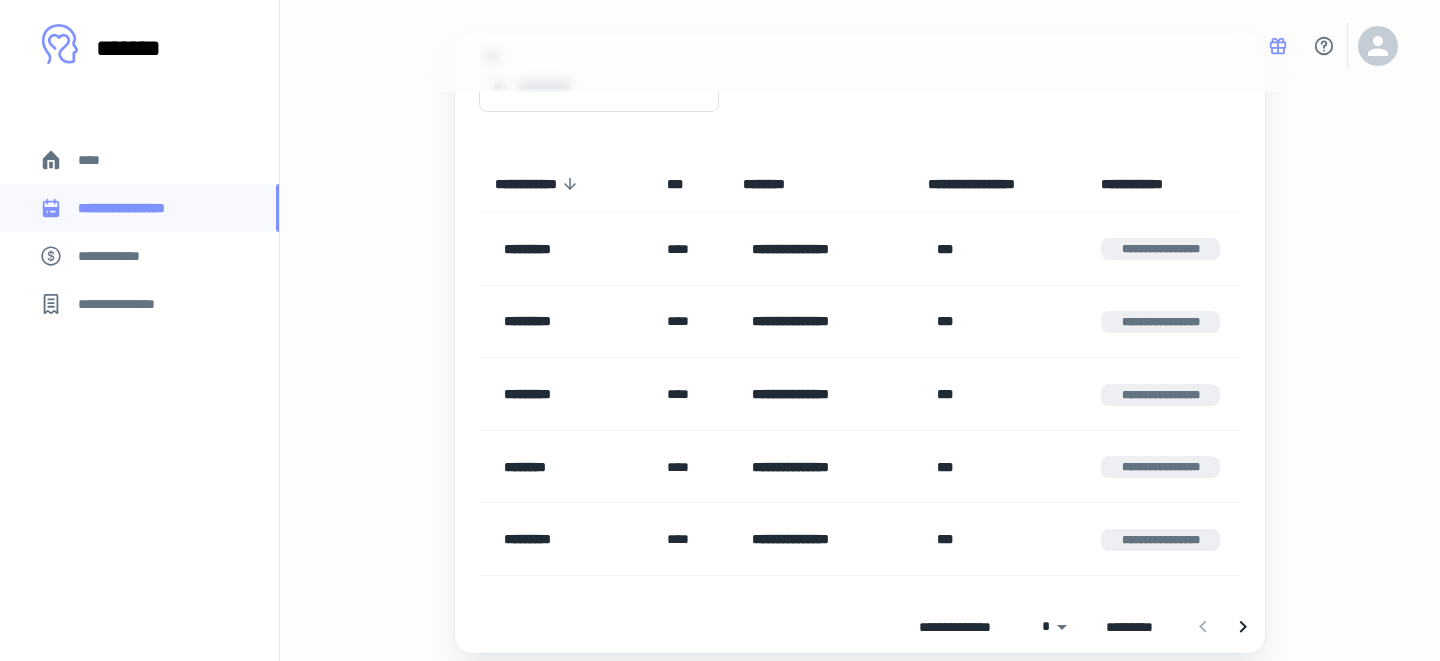 click on "**********" at bounding box center (860, 302) 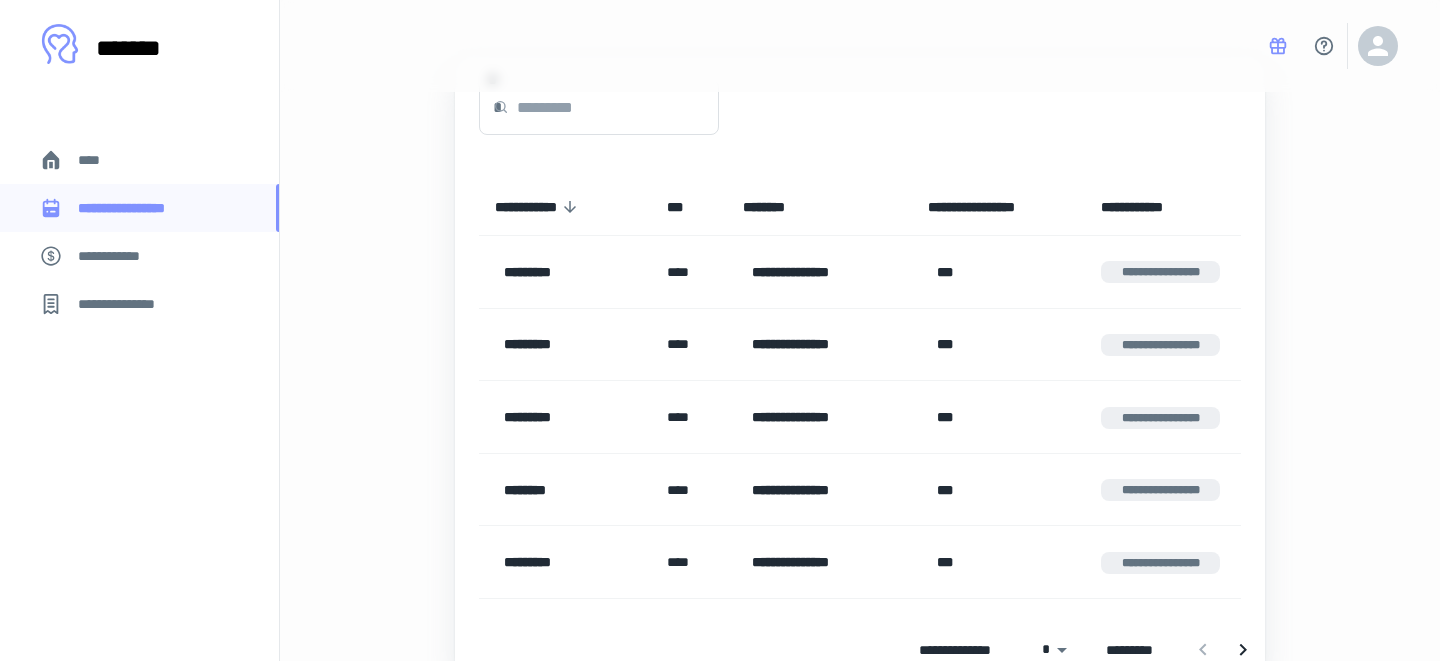scroll, scrollTop: 0, scrollLeft: 0, axis: both 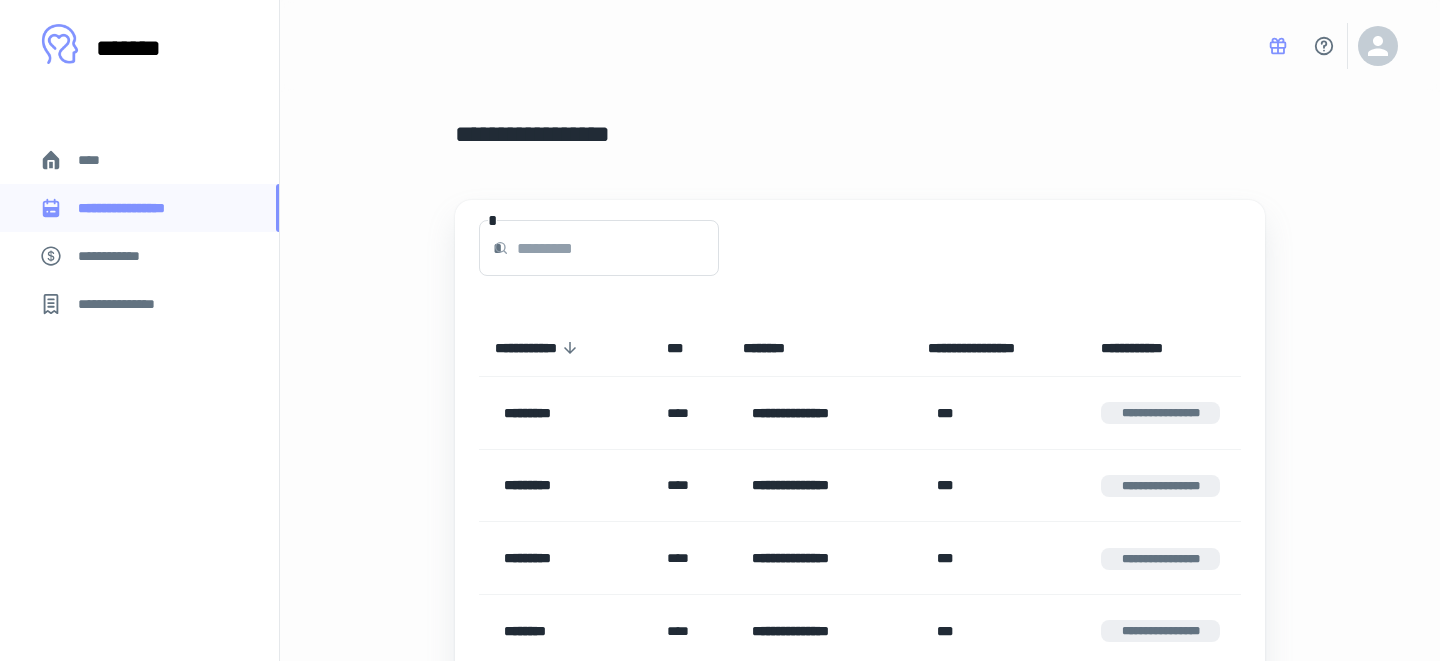 click on "****" at bounding box center (97, 160) 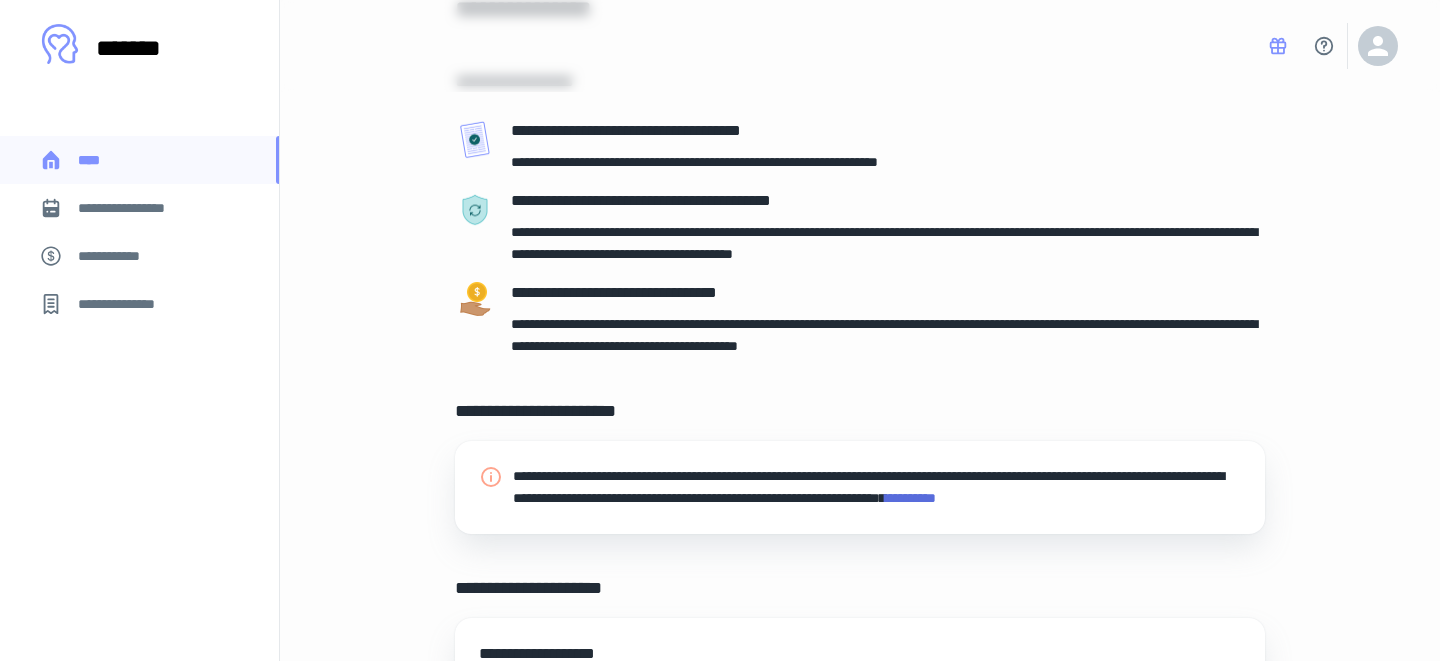 scroll, scrollTop: 126, scrollLeft: 0, axis: vertical 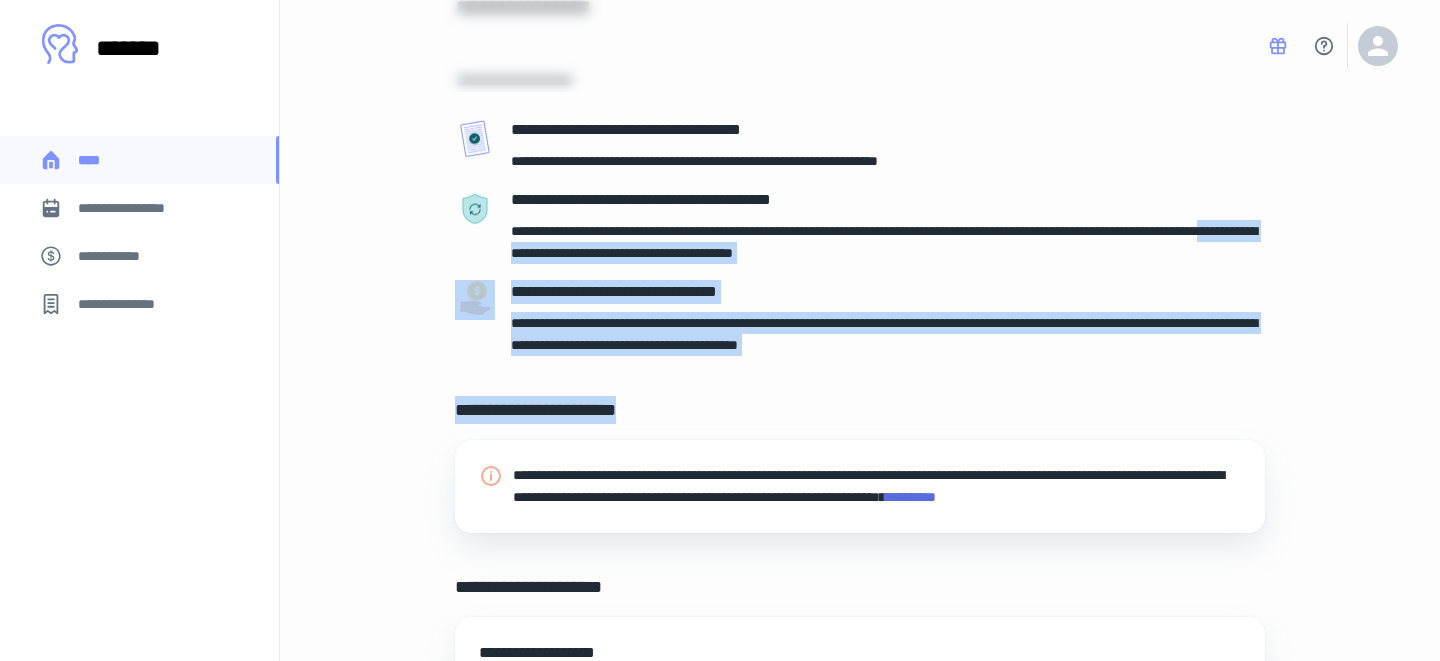 drag, startPoint x: 652, startPoint y: 242, endPoint x: 859, endPoint y: 413, distance: 268.49582 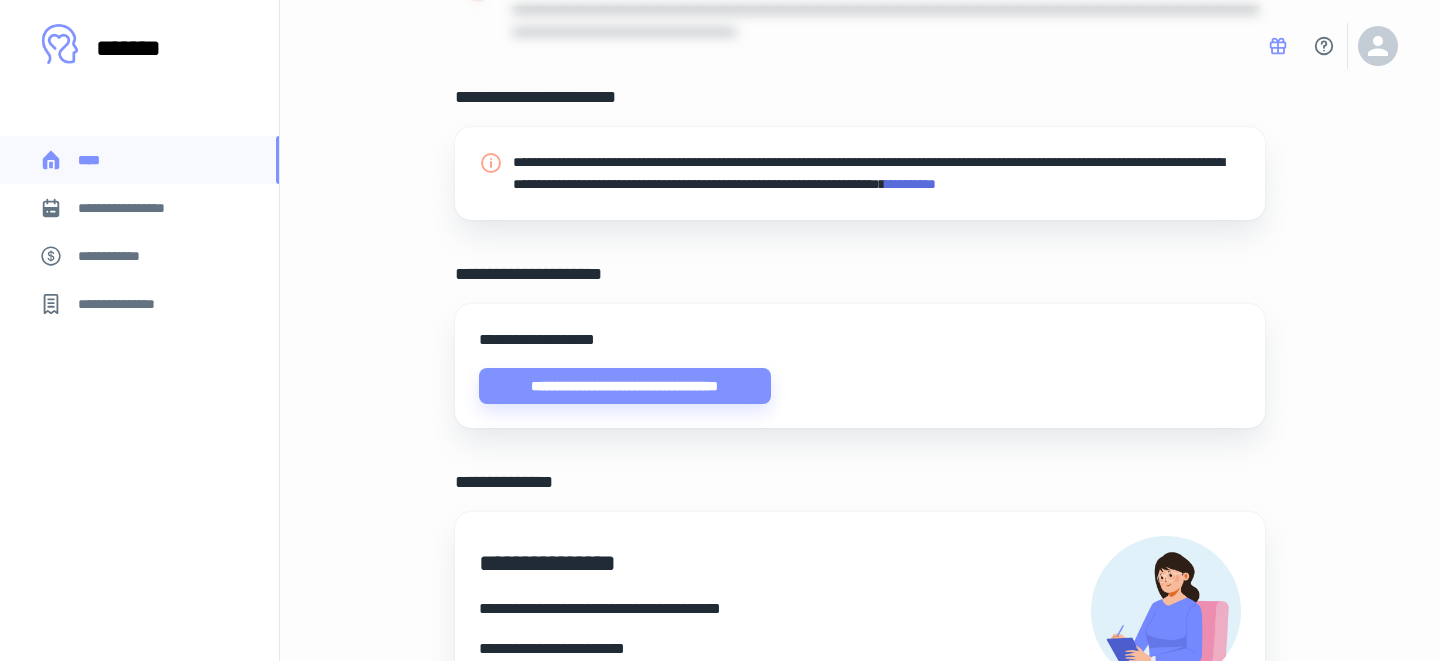 scroll, scrollTop: 570, scrollLeft: 0, axis: vertical 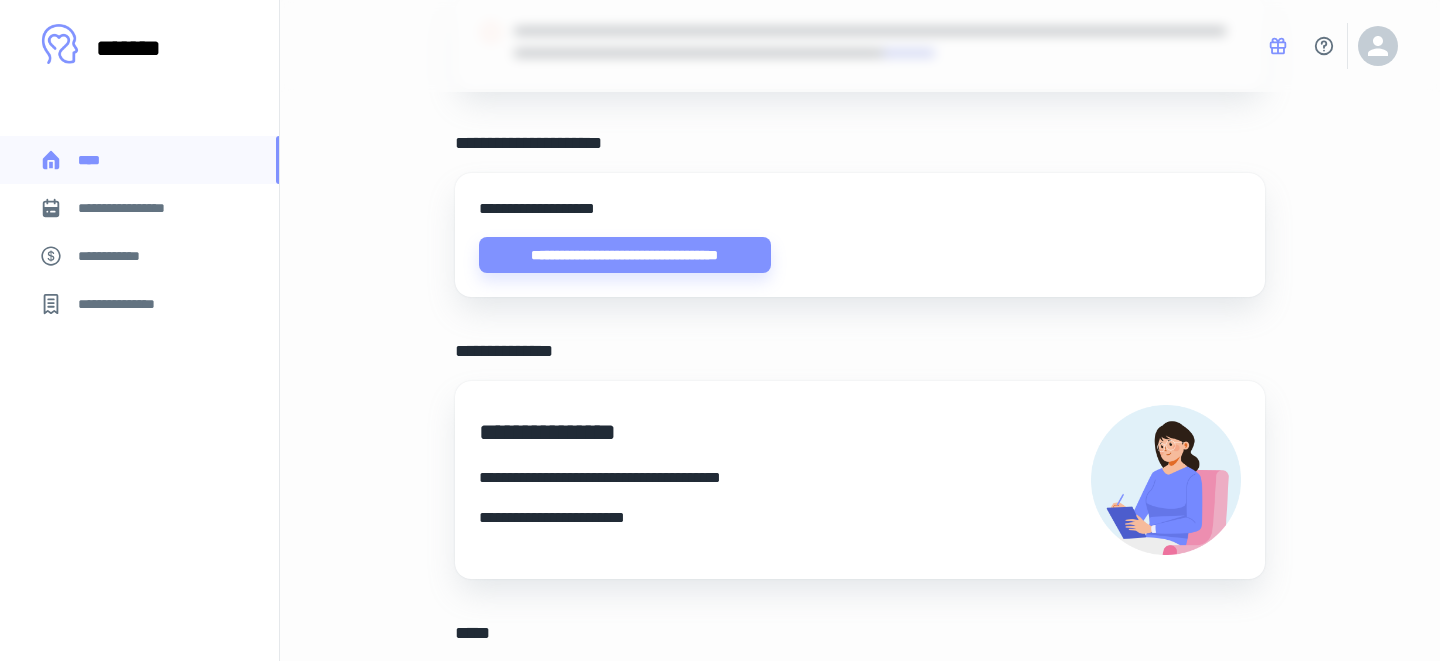 click on "**********" at bounding box center [136, 208] 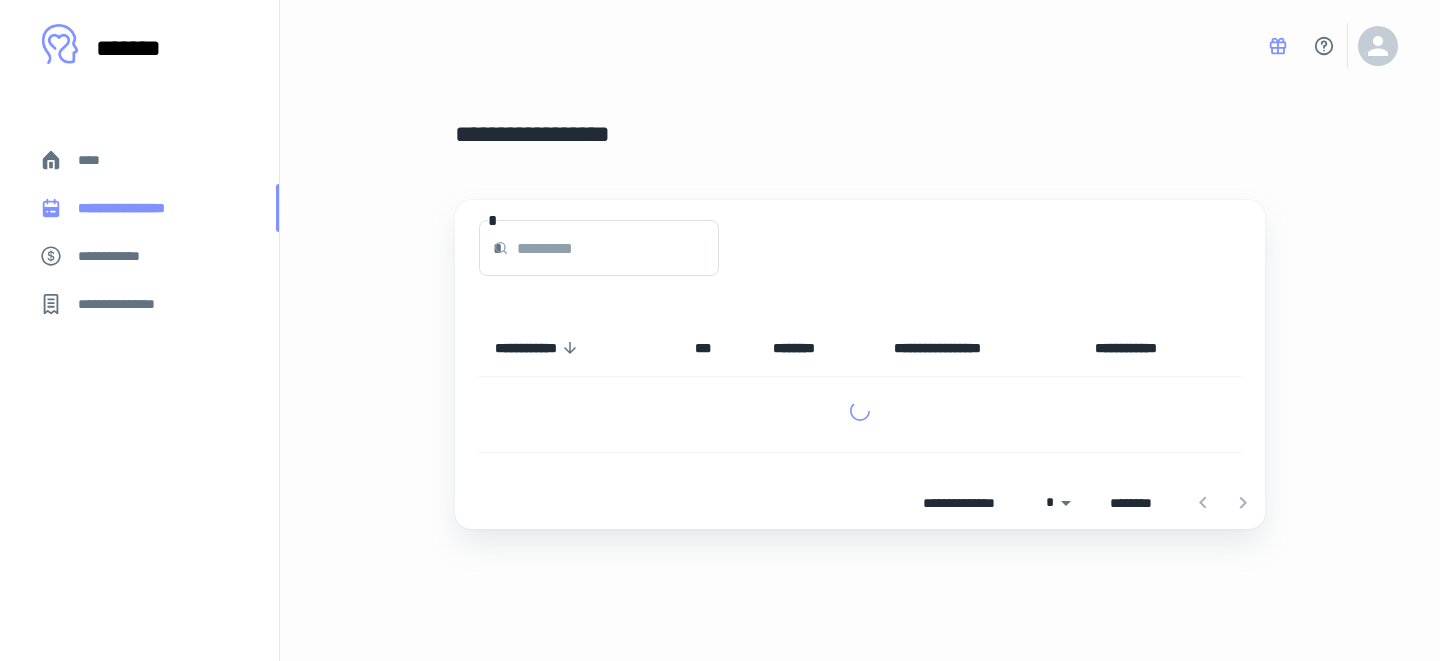scroll, scrollTop: 0, scrollLeft: 0, axis: both 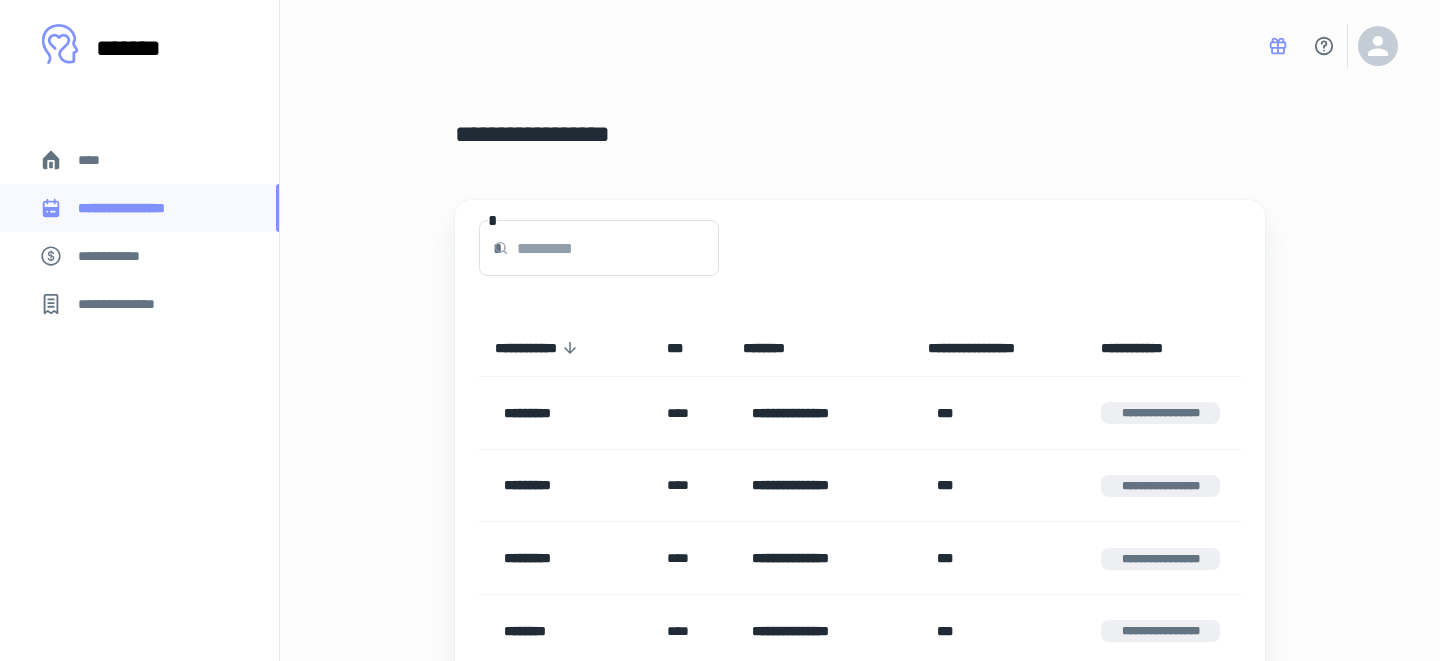click on "****" at bounding box center [97, 160] 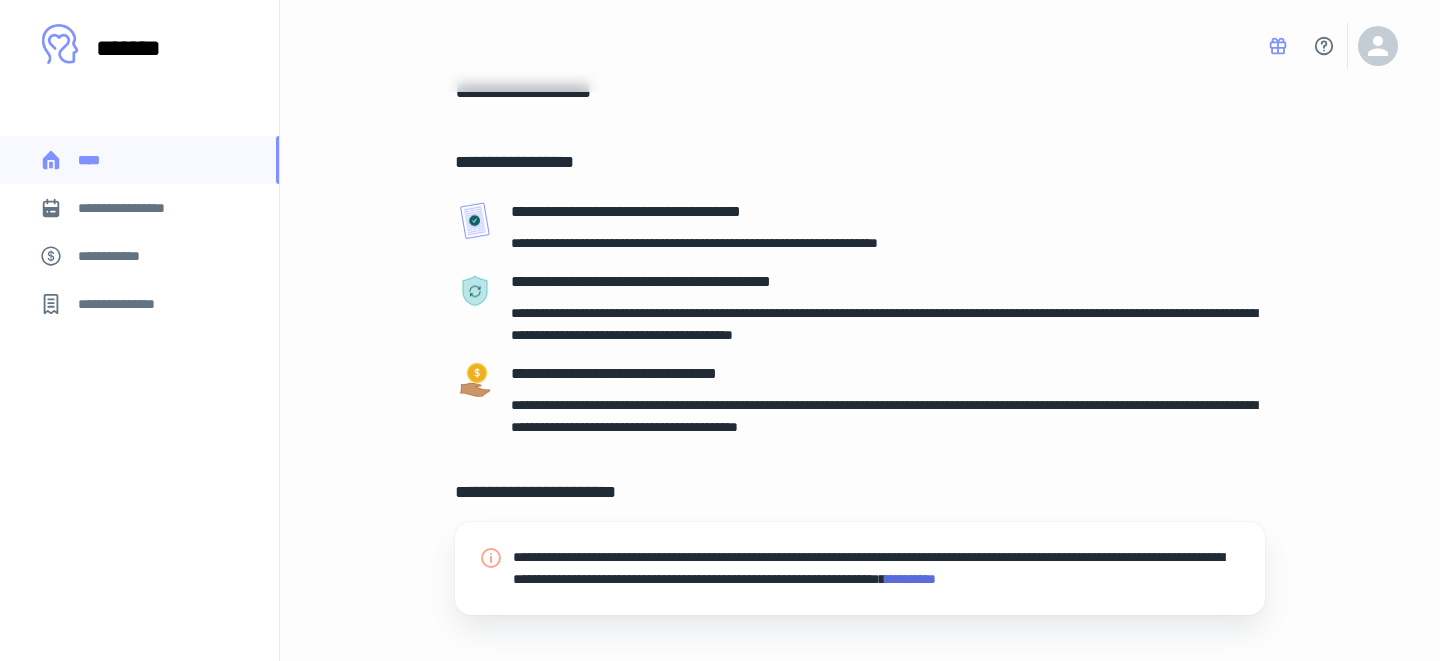 scroll, scrollTop: 0, scrollLeft: 0, axis: both 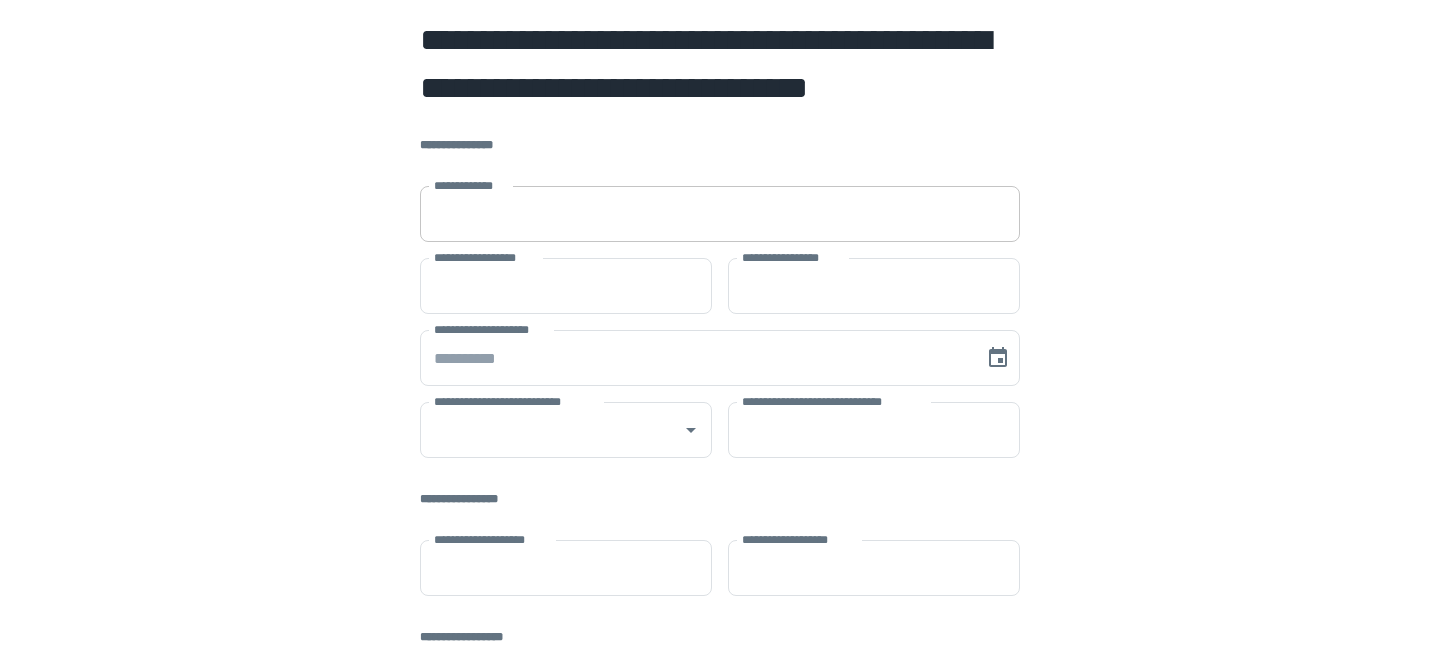 click on "**********" at bounding box center [720, 214] 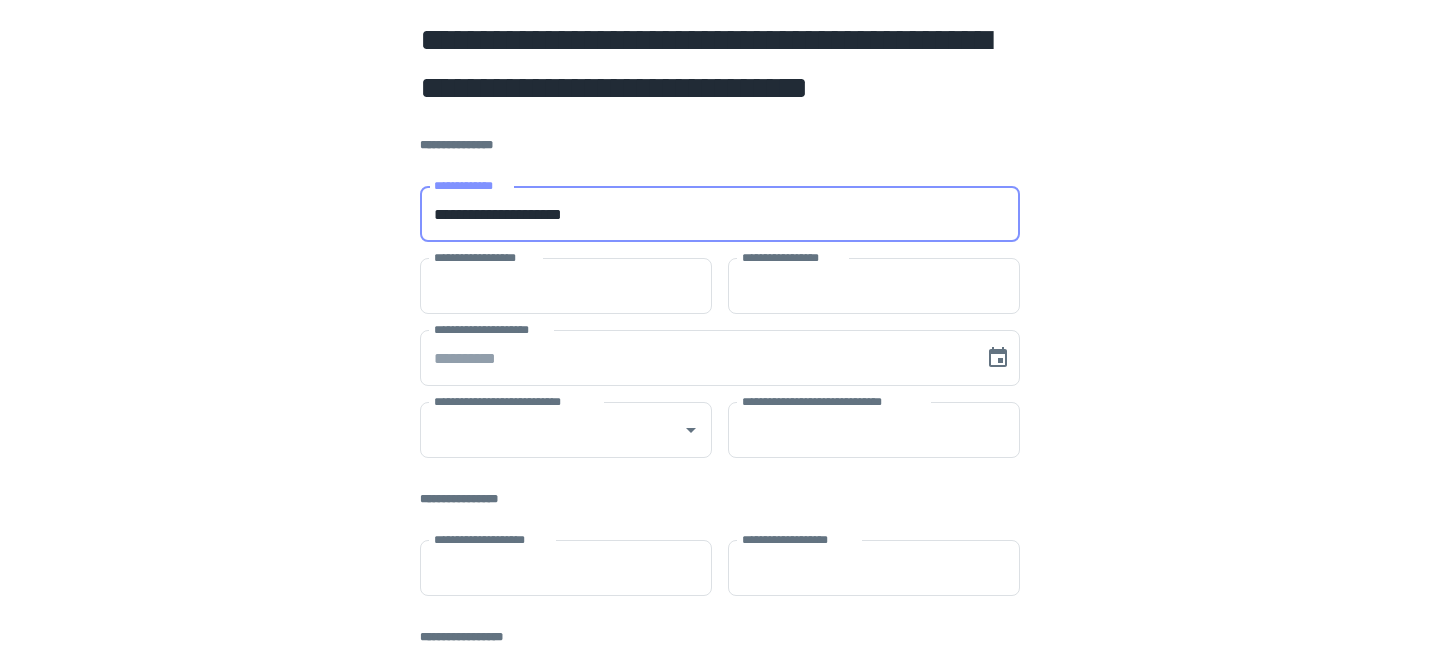type on "**********" 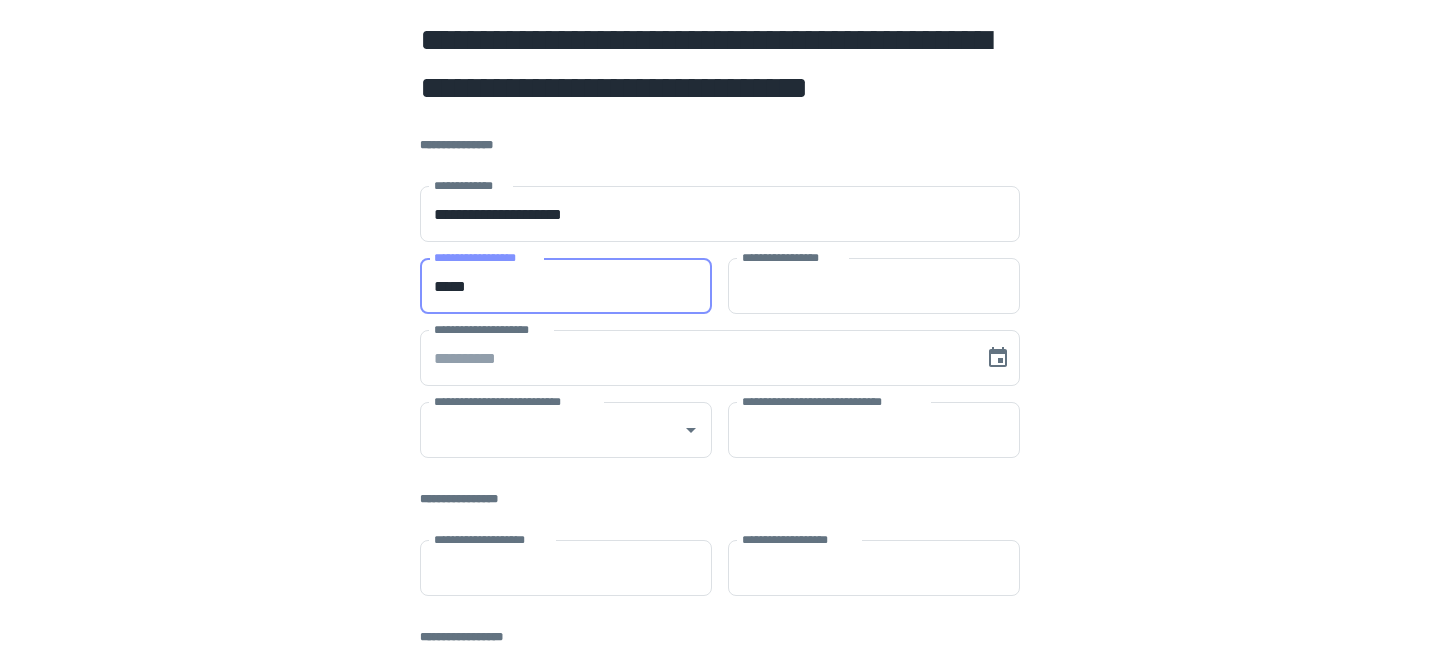 type on "*****" 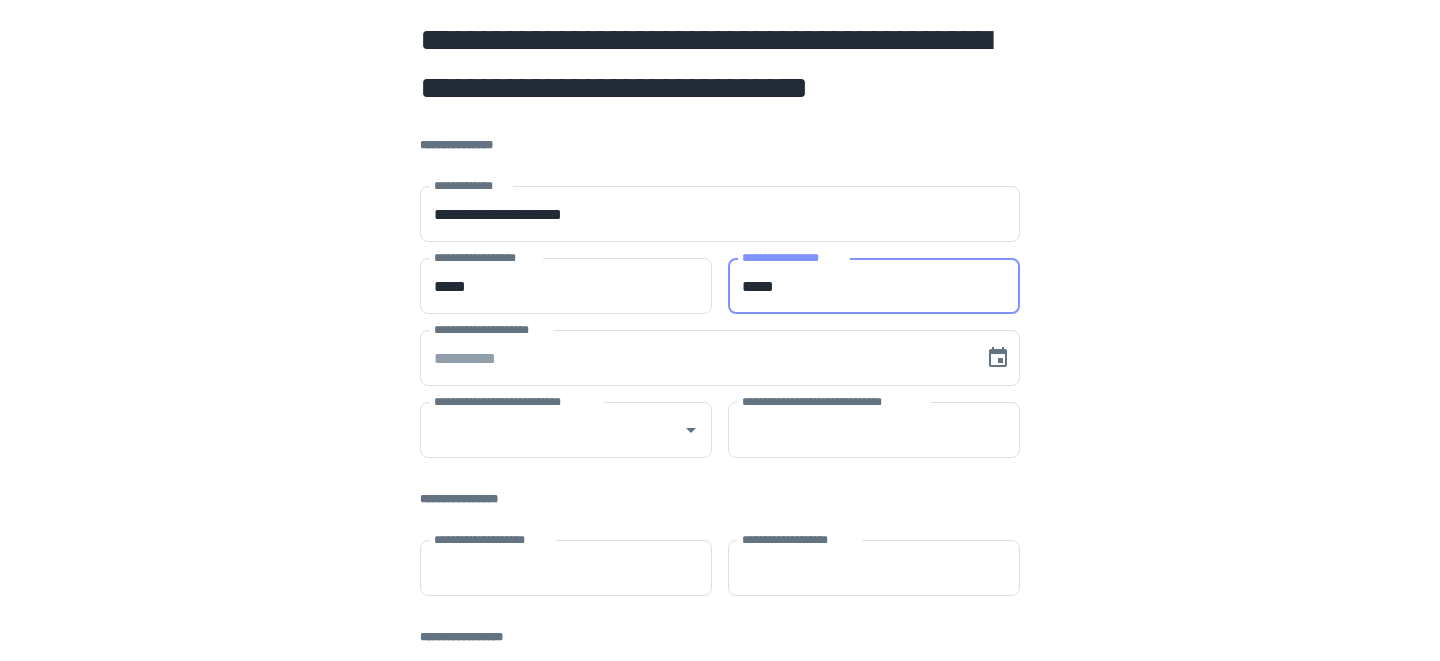 type on "*****" 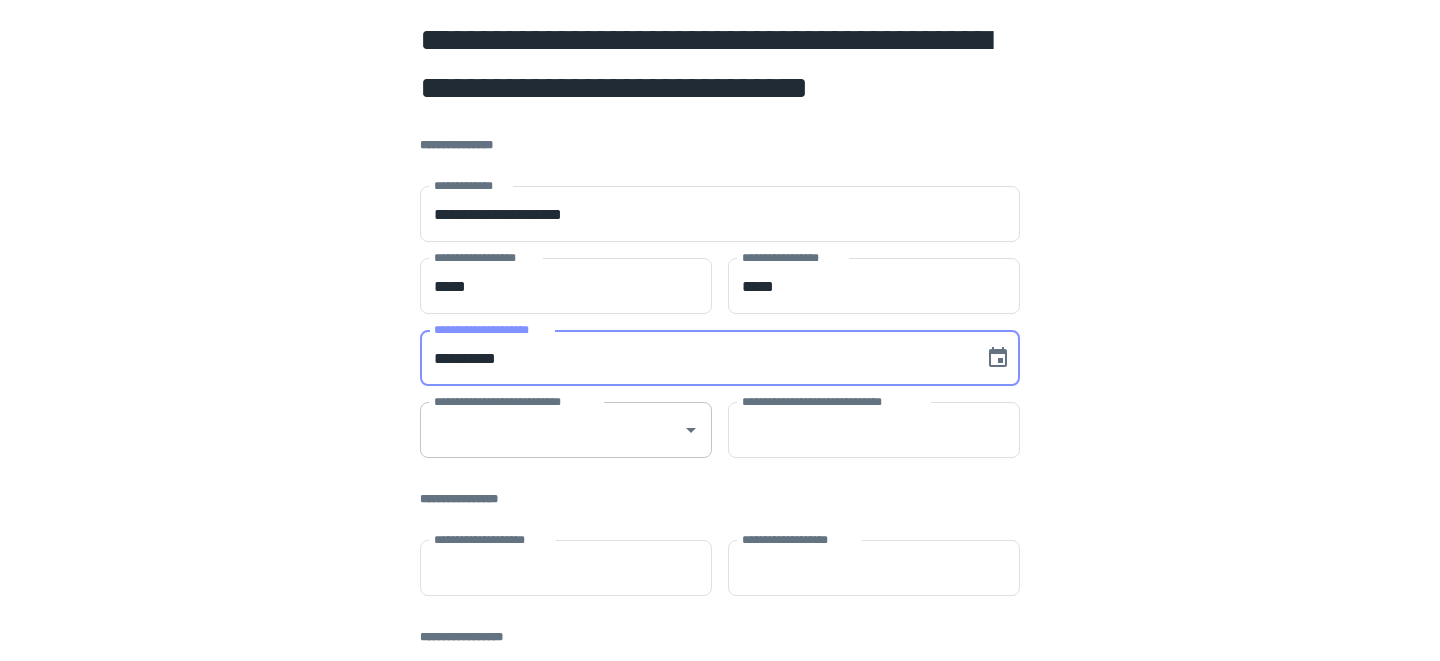 type on "**********" 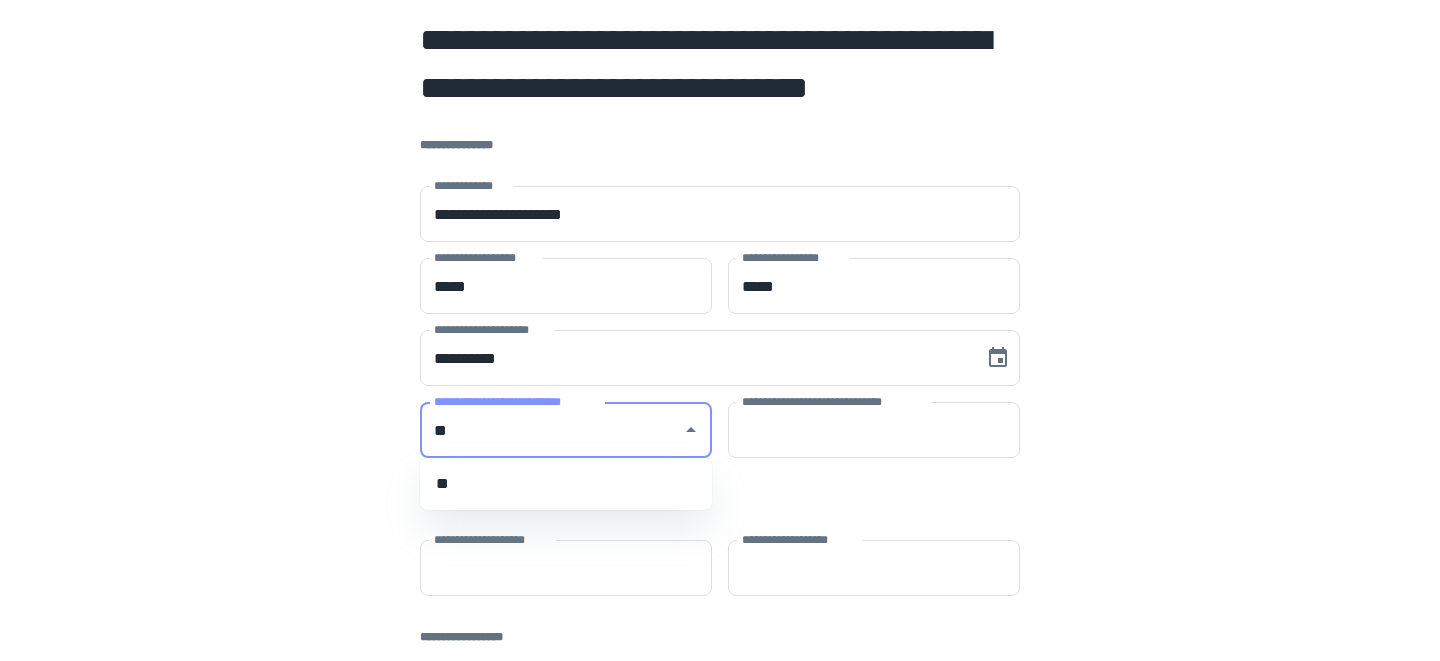 click on "**" at bounding box center [566, 484] 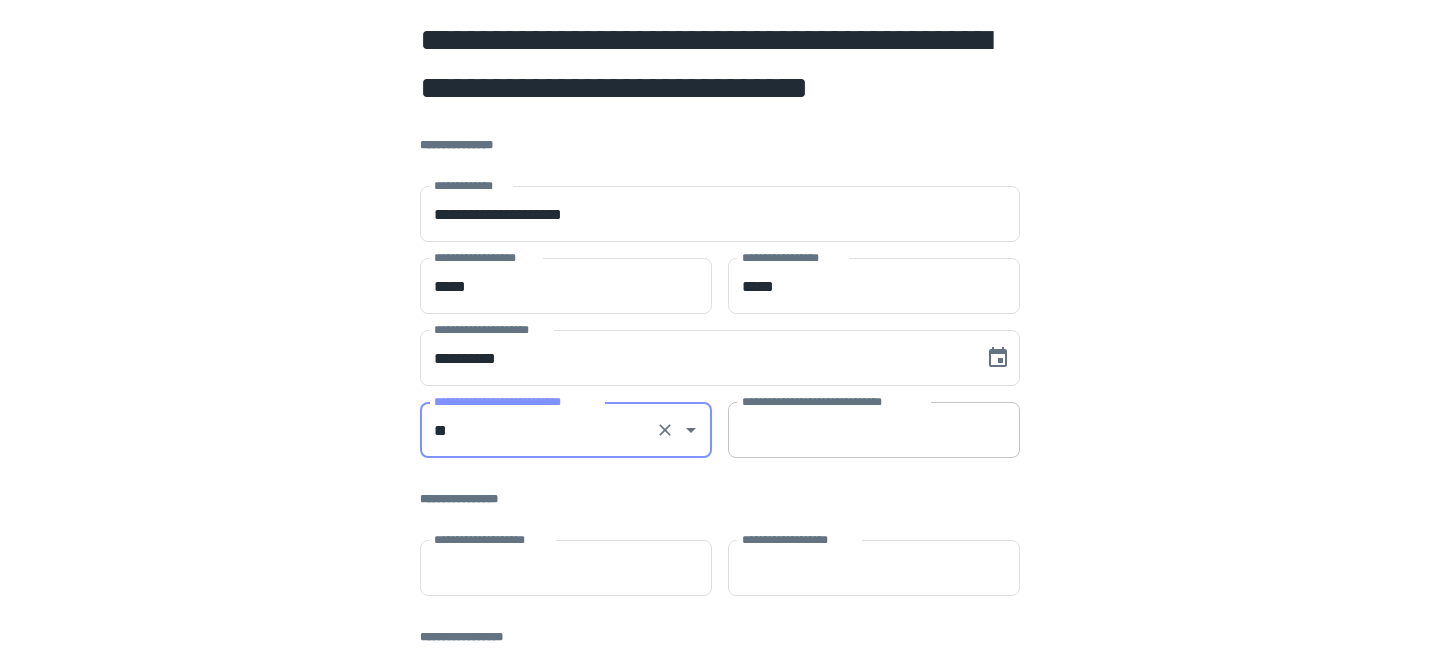type on "**" 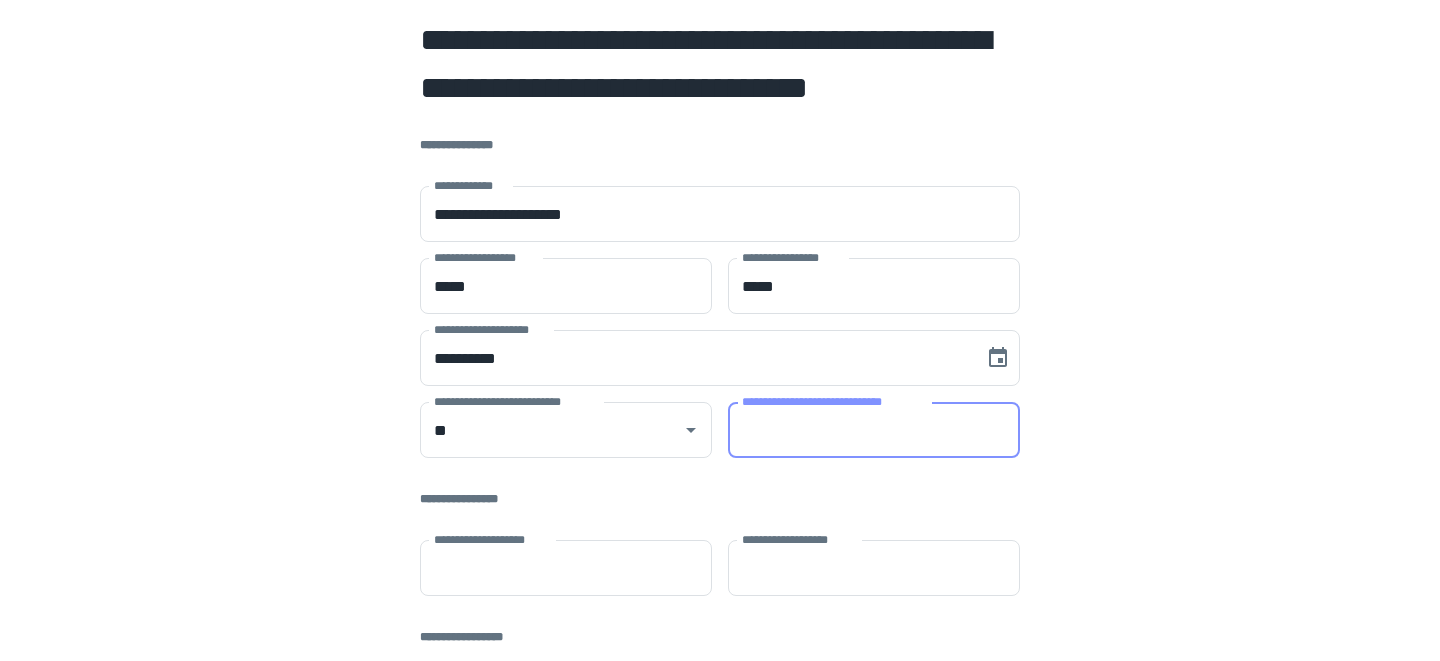 click on "**********" at bounding box center [874, 430] 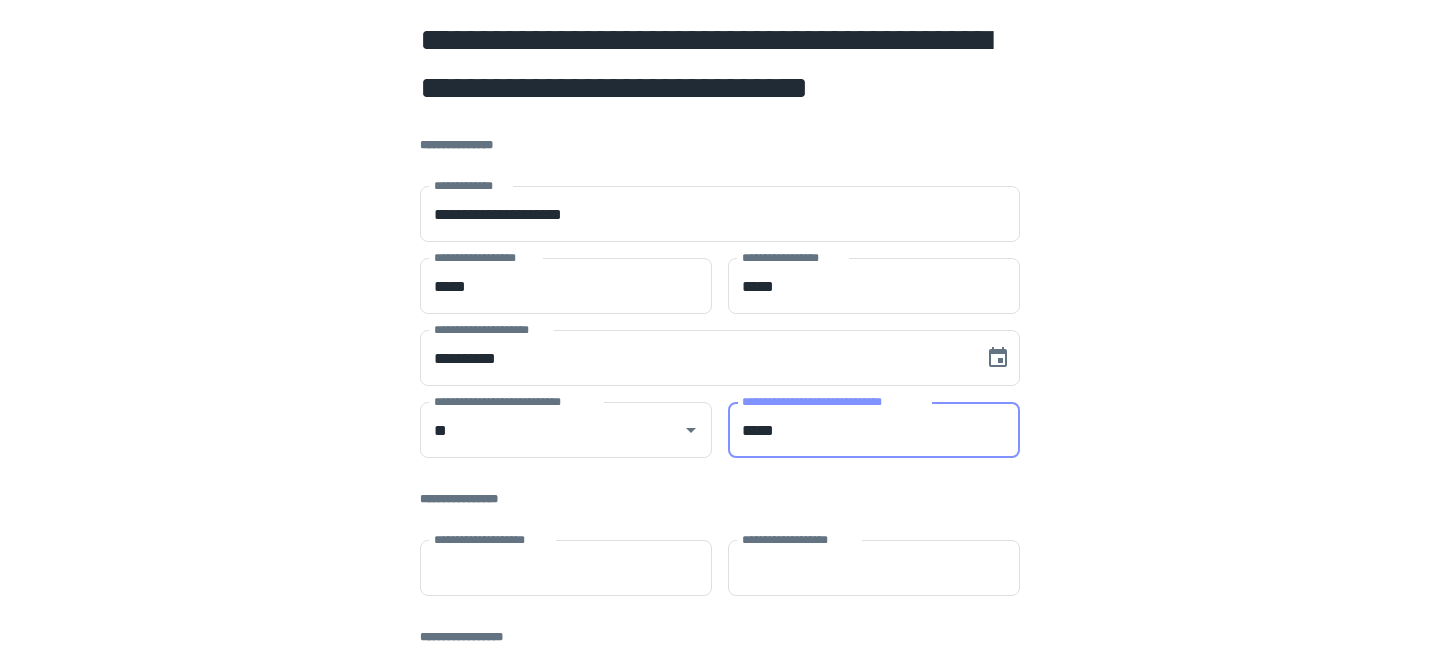type on "*****" 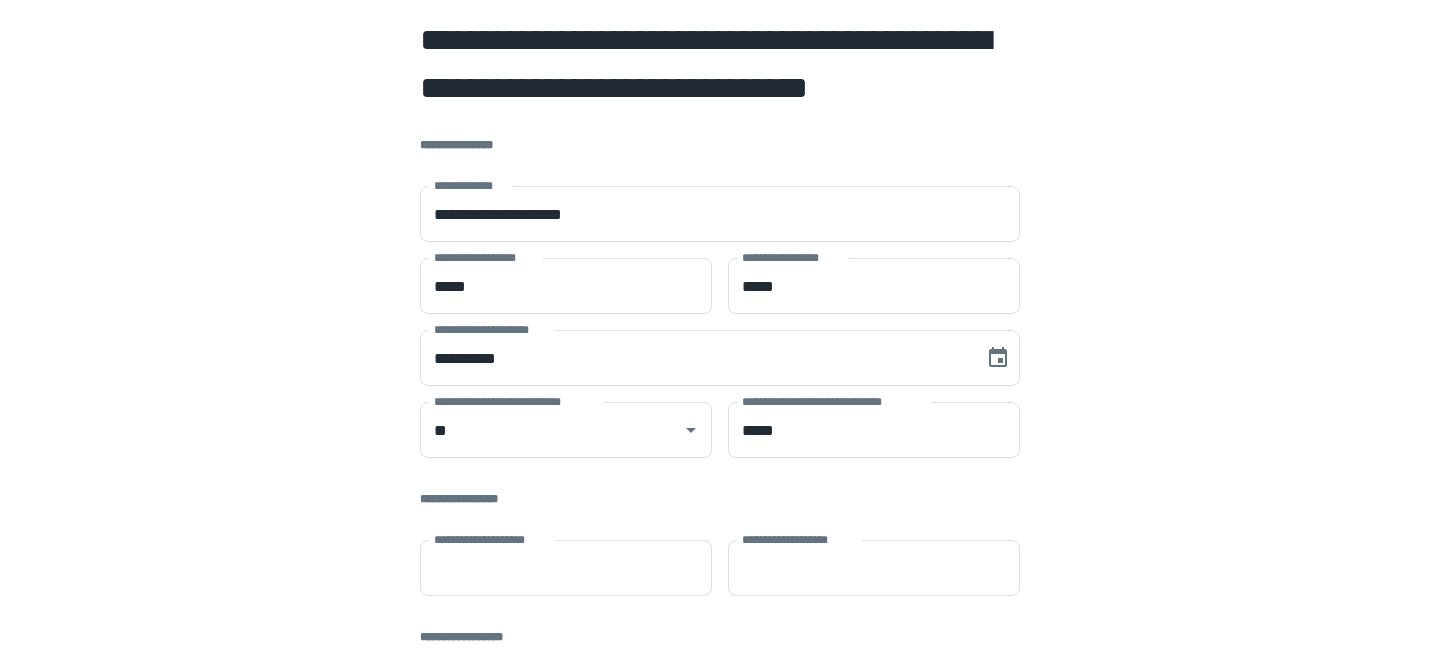 click on "**********" at bounding box center [720, 550] 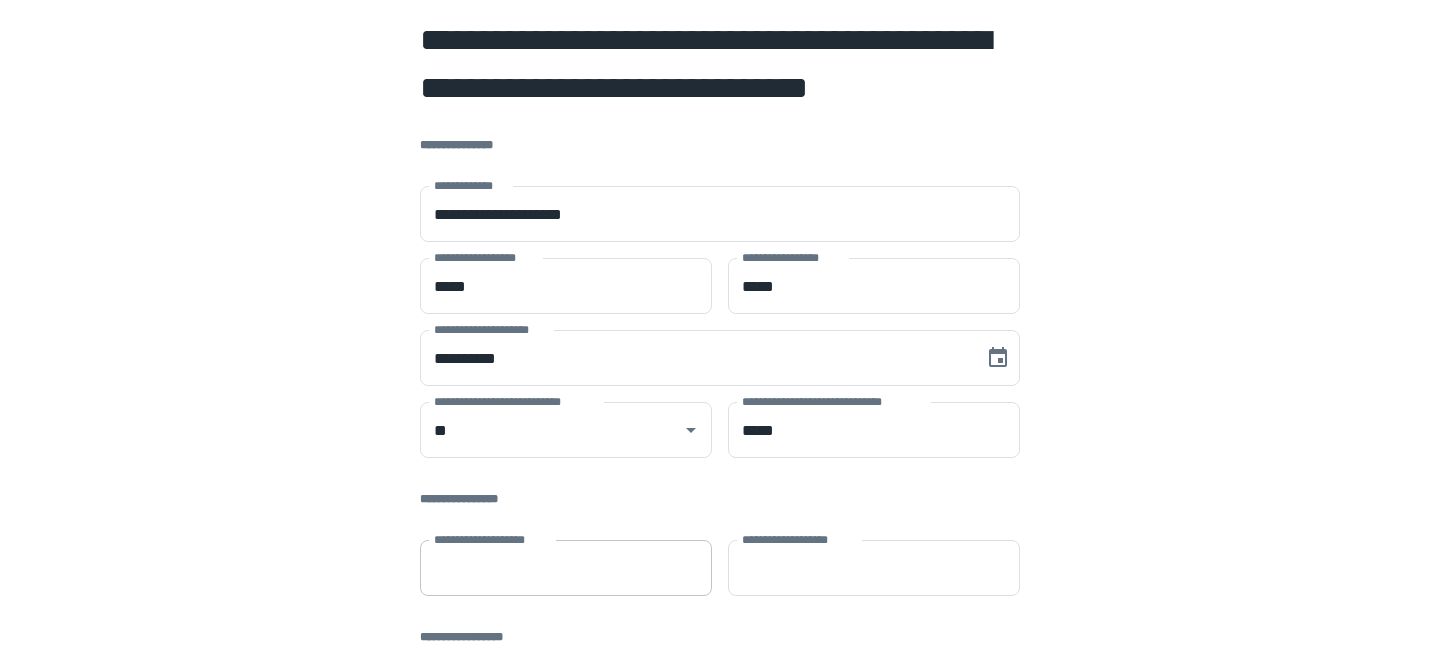 click on "**********" at bounding box center [566, 568] 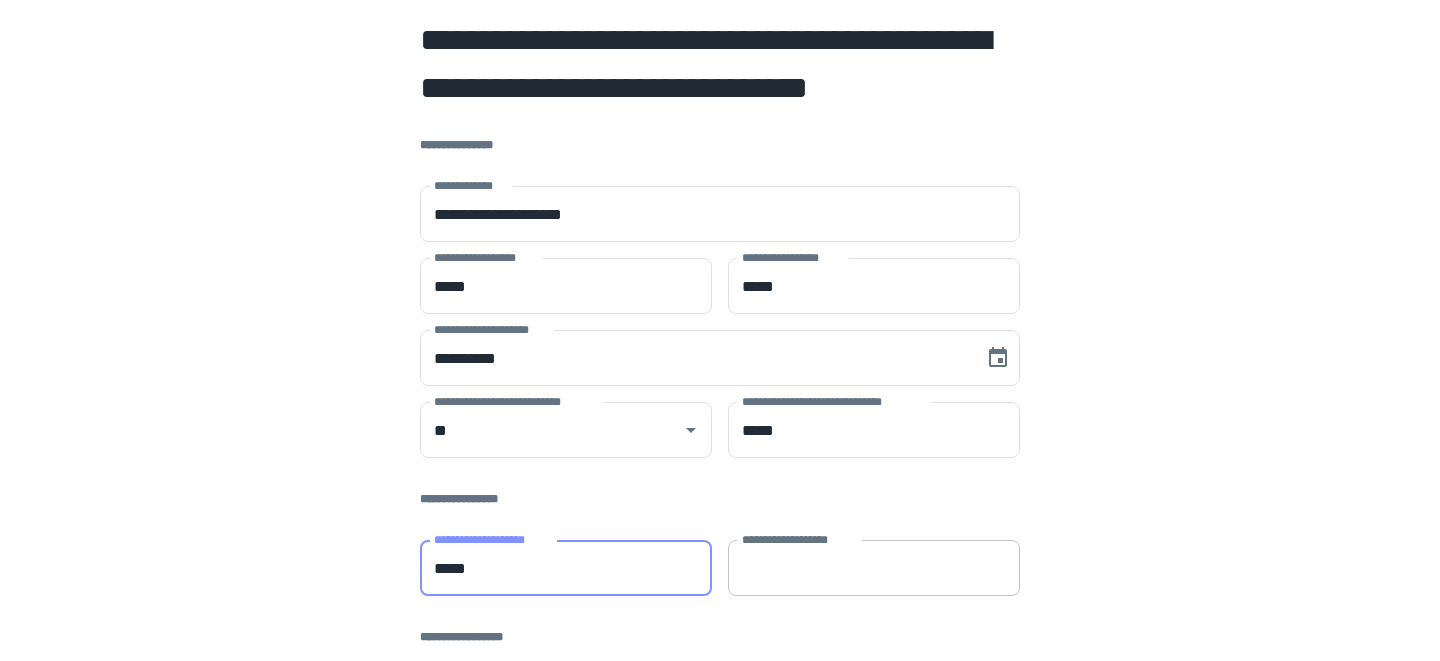 type on "*****" 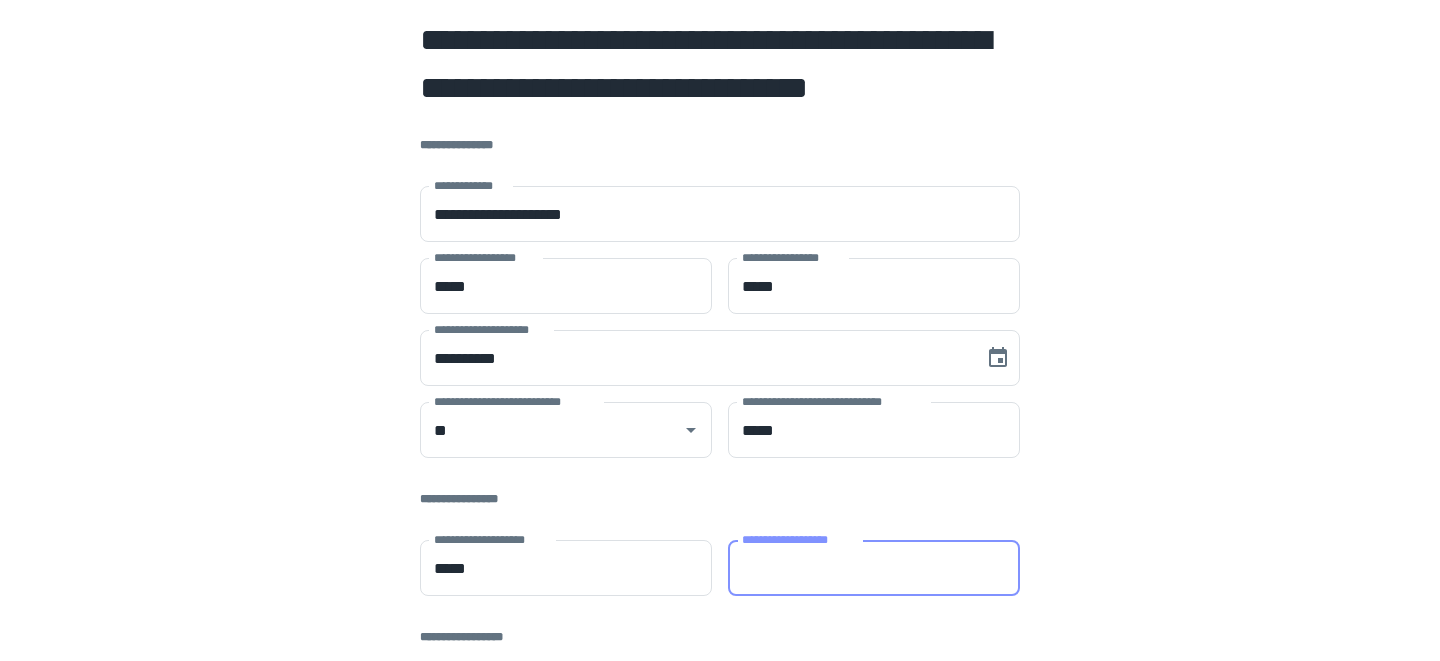 click on "**********" at bounding box center [874, 568] 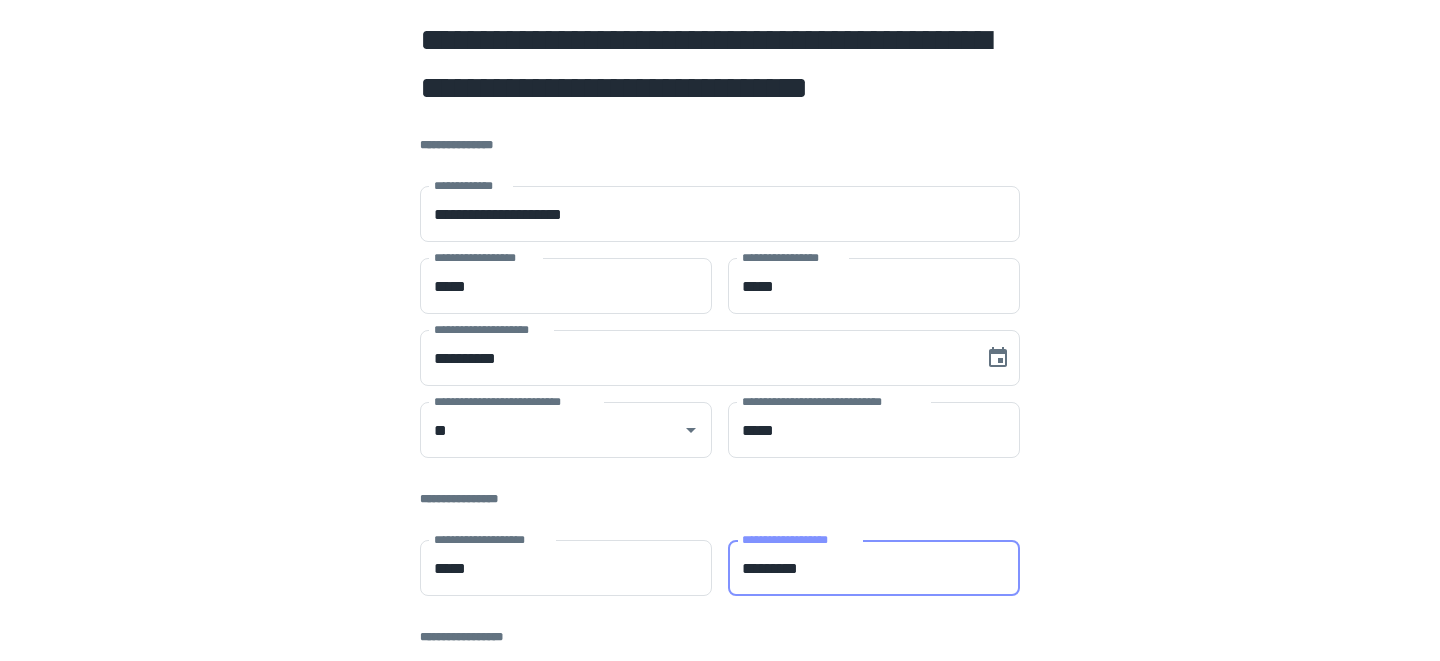 type on "*********" 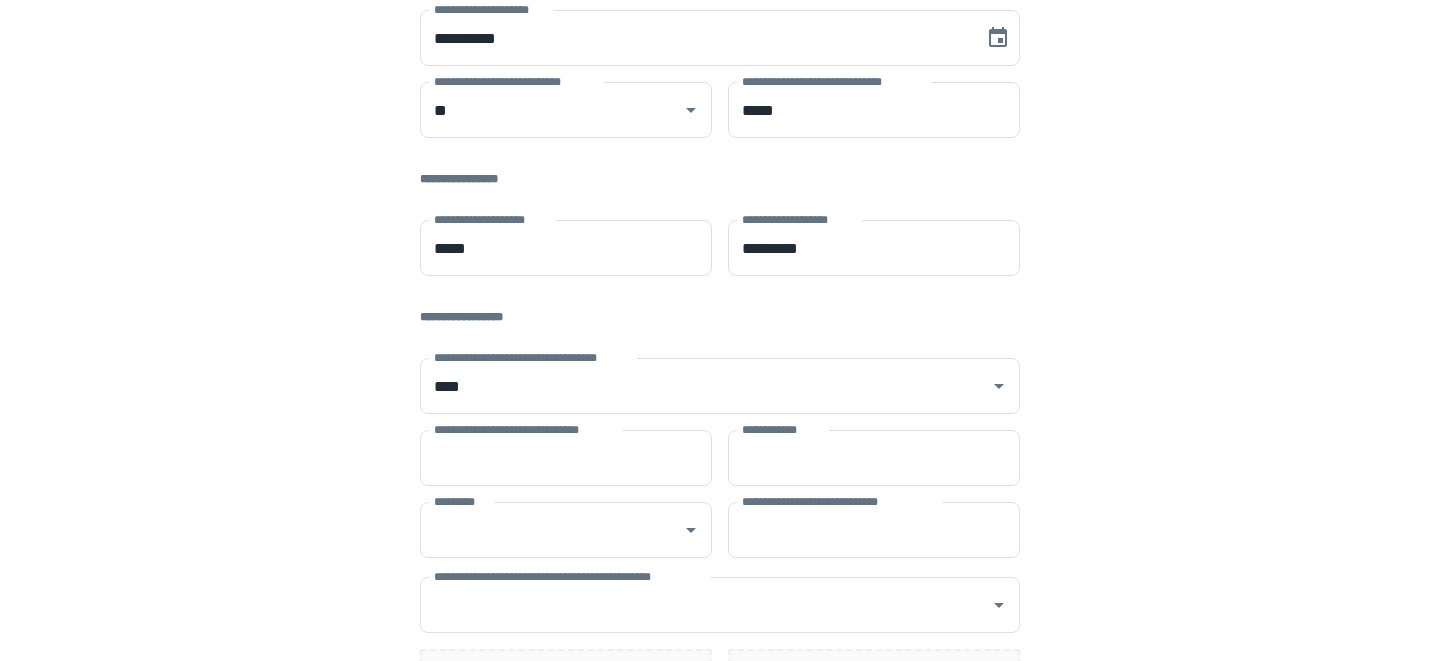 scroll, scrollTop: 338, scrollLeft: 0, axis: vertical 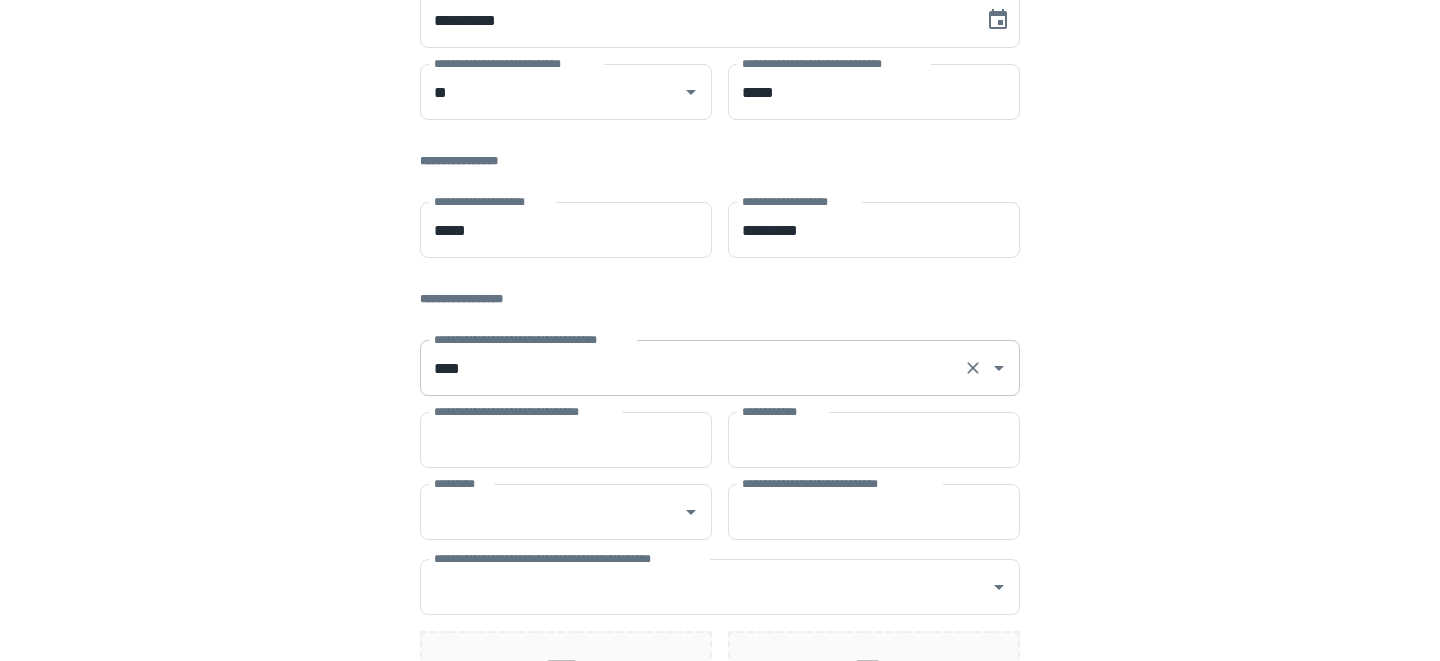 click on "****" at bounding box center [692, 368] 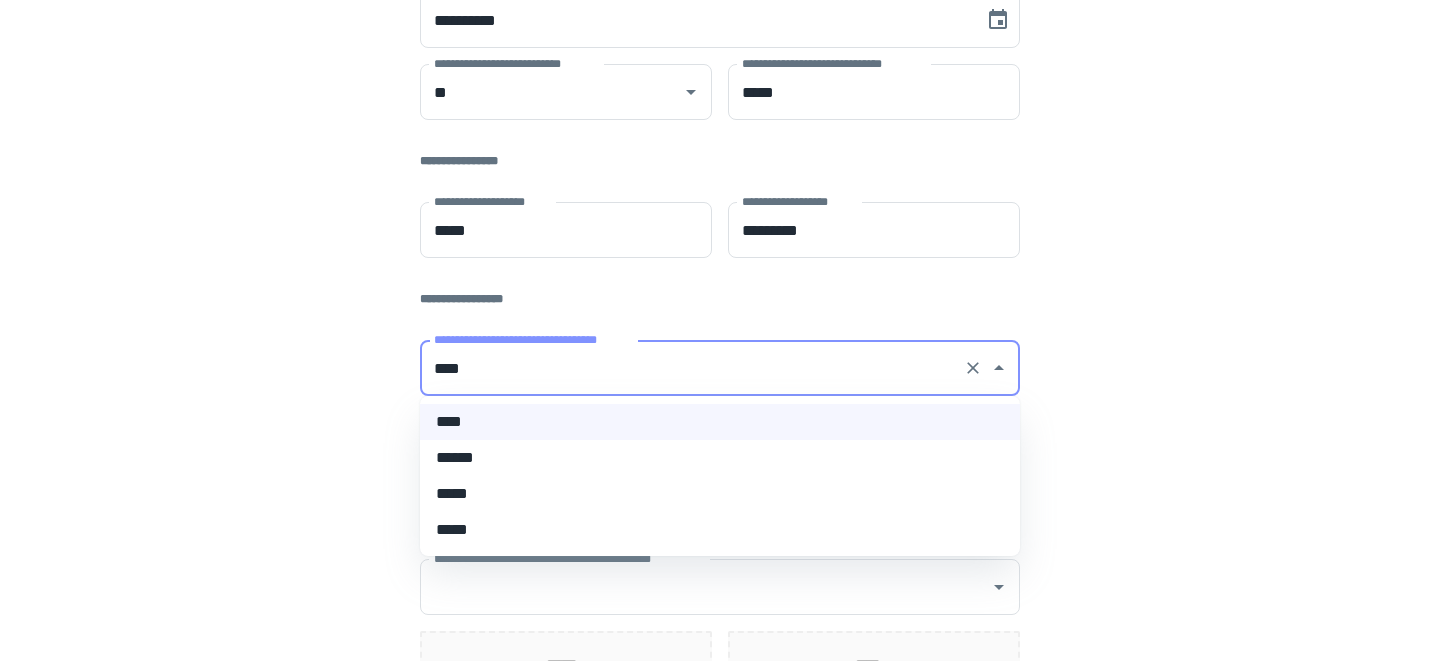 click on "******" at bounding box center (720, 458) 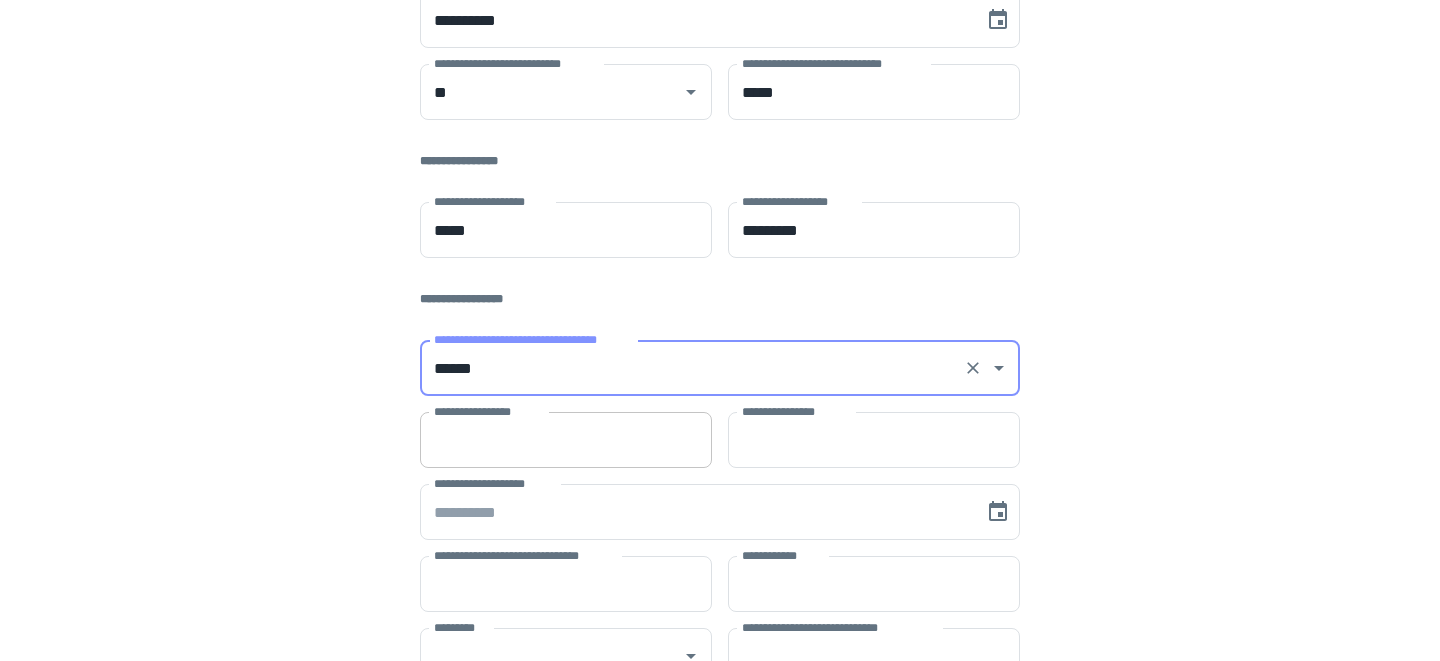 click on "**********" at bounding box center (566, 440) 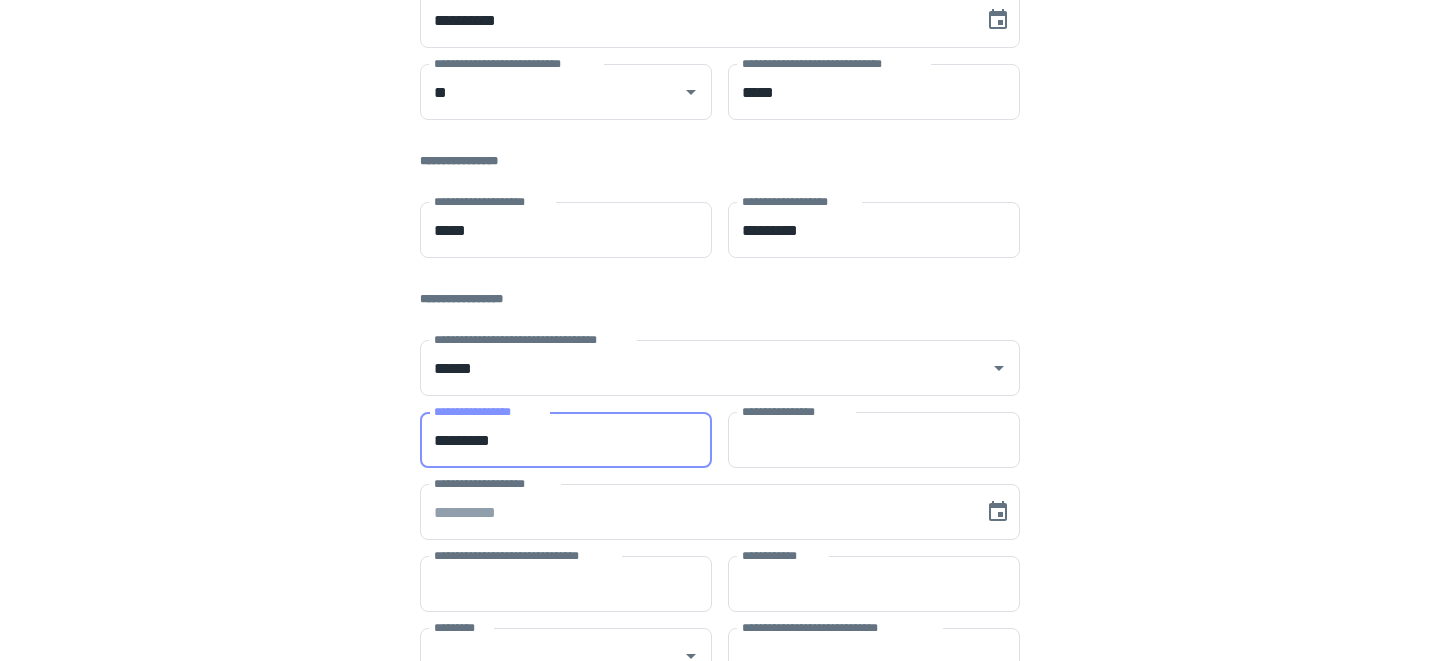 type on "*********" 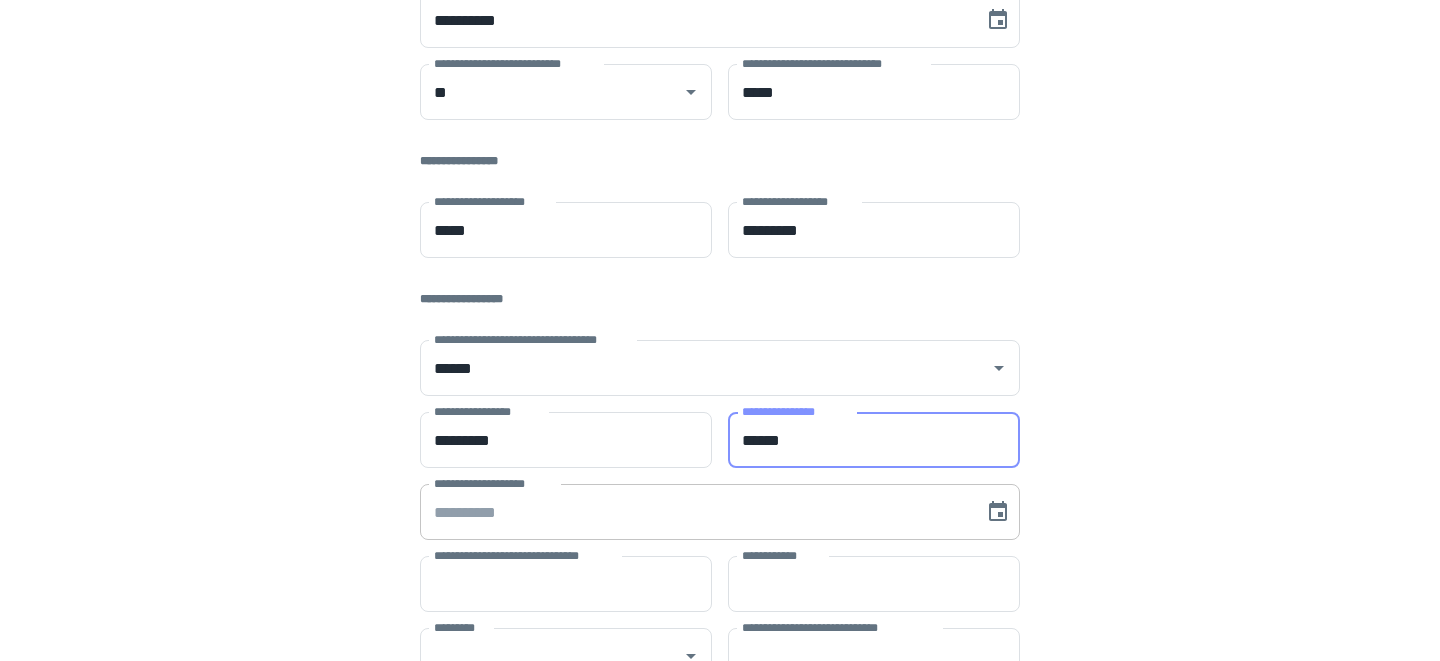 type on "******" 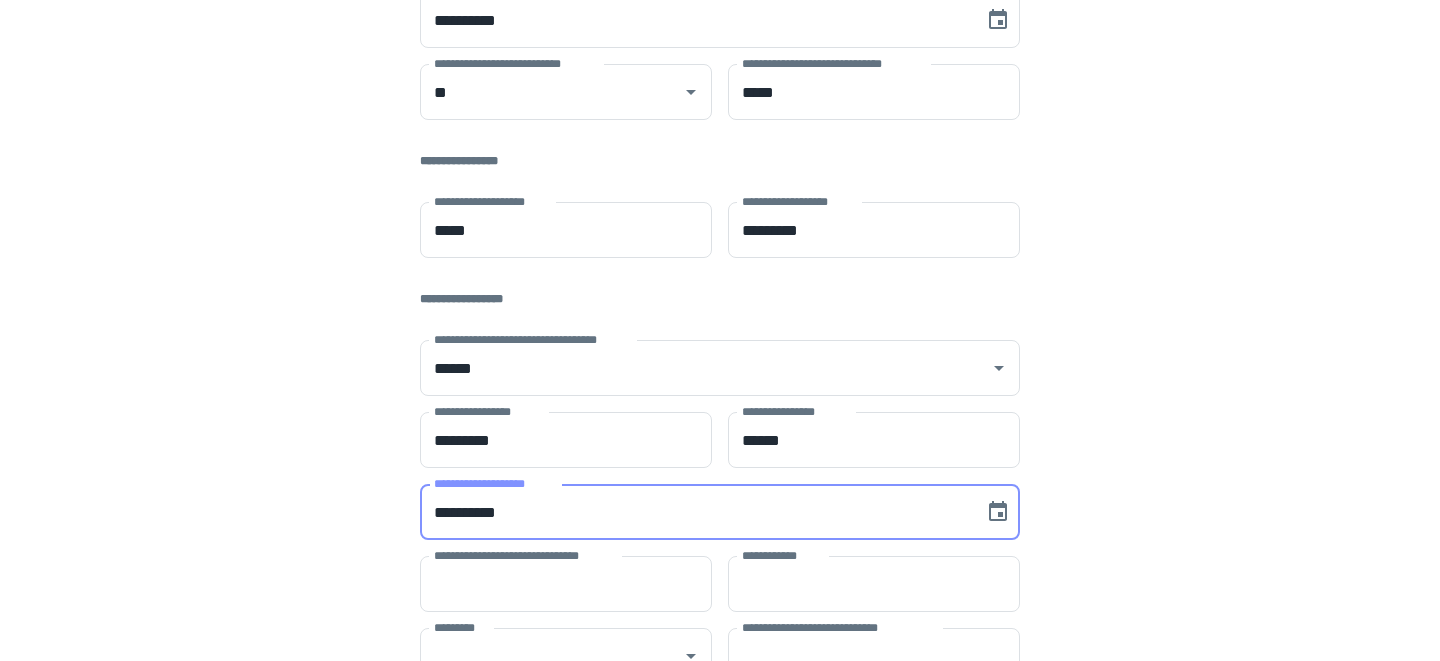 click on "**********" at bounding box center [695, 512] 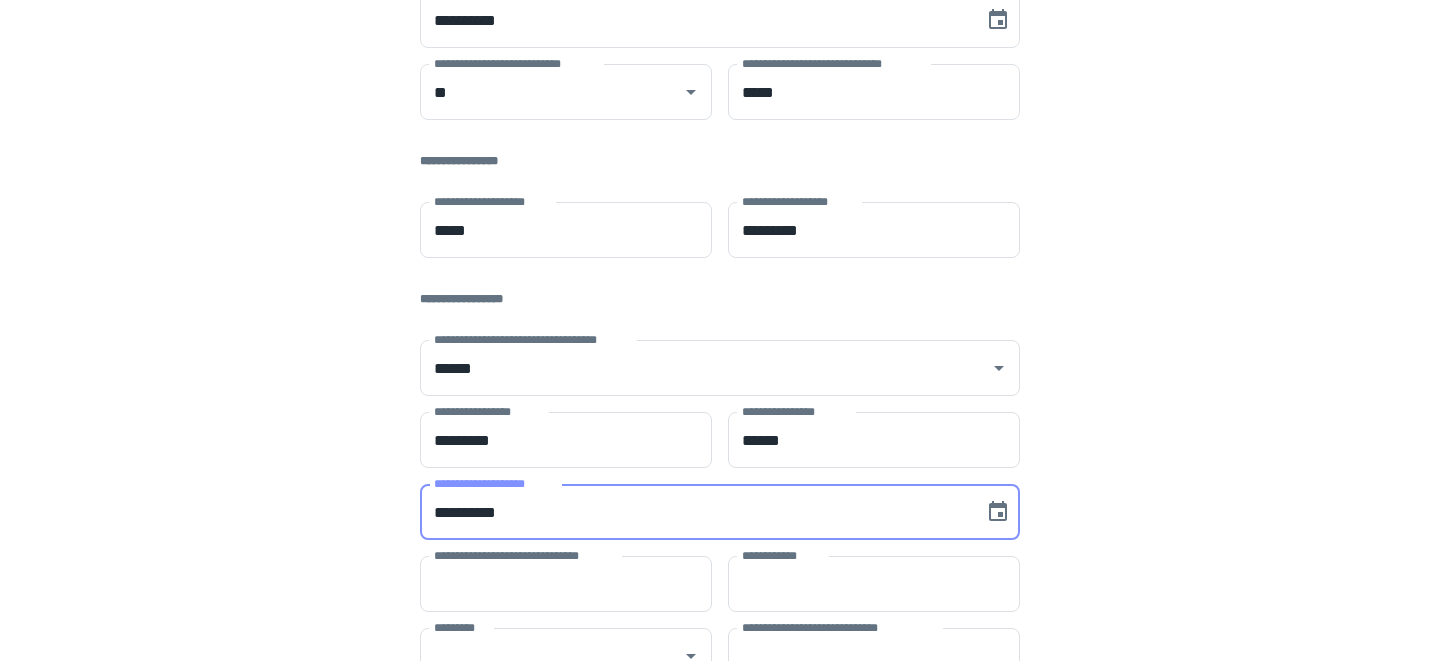 type on "**********" 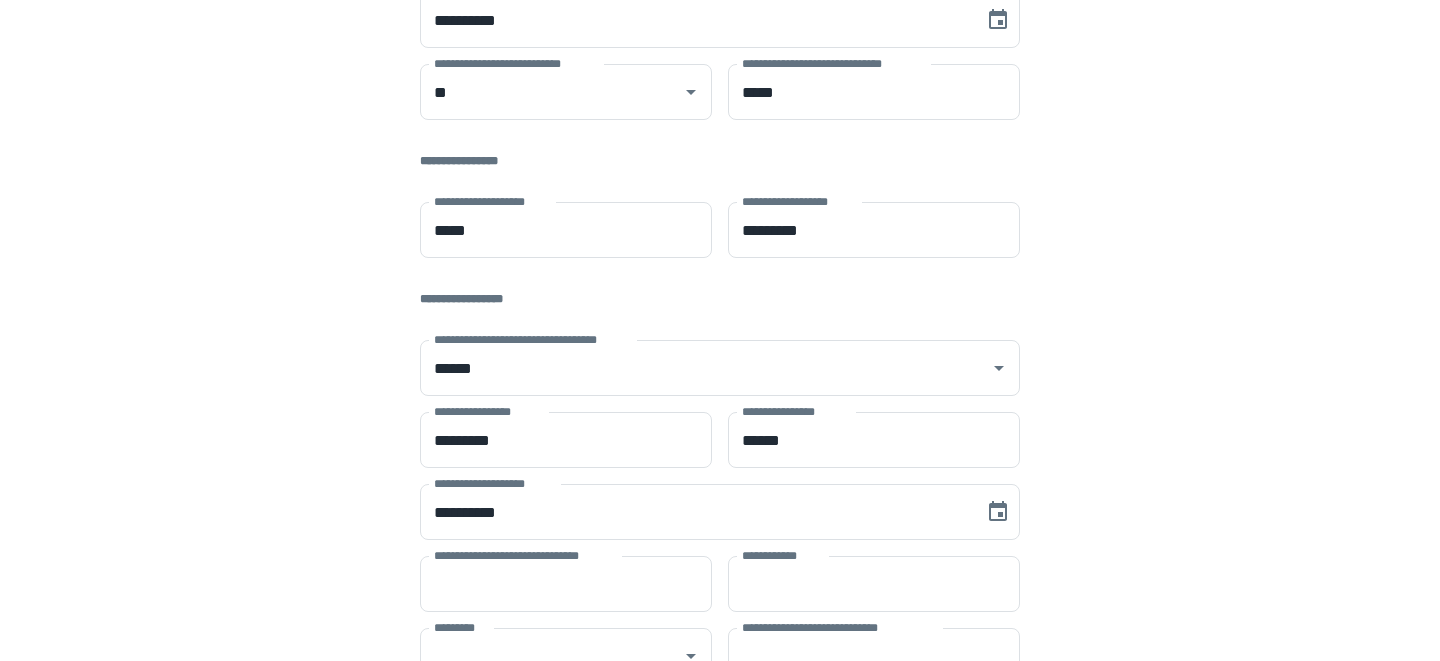 click on "**********" at bounding box center (720, 284) 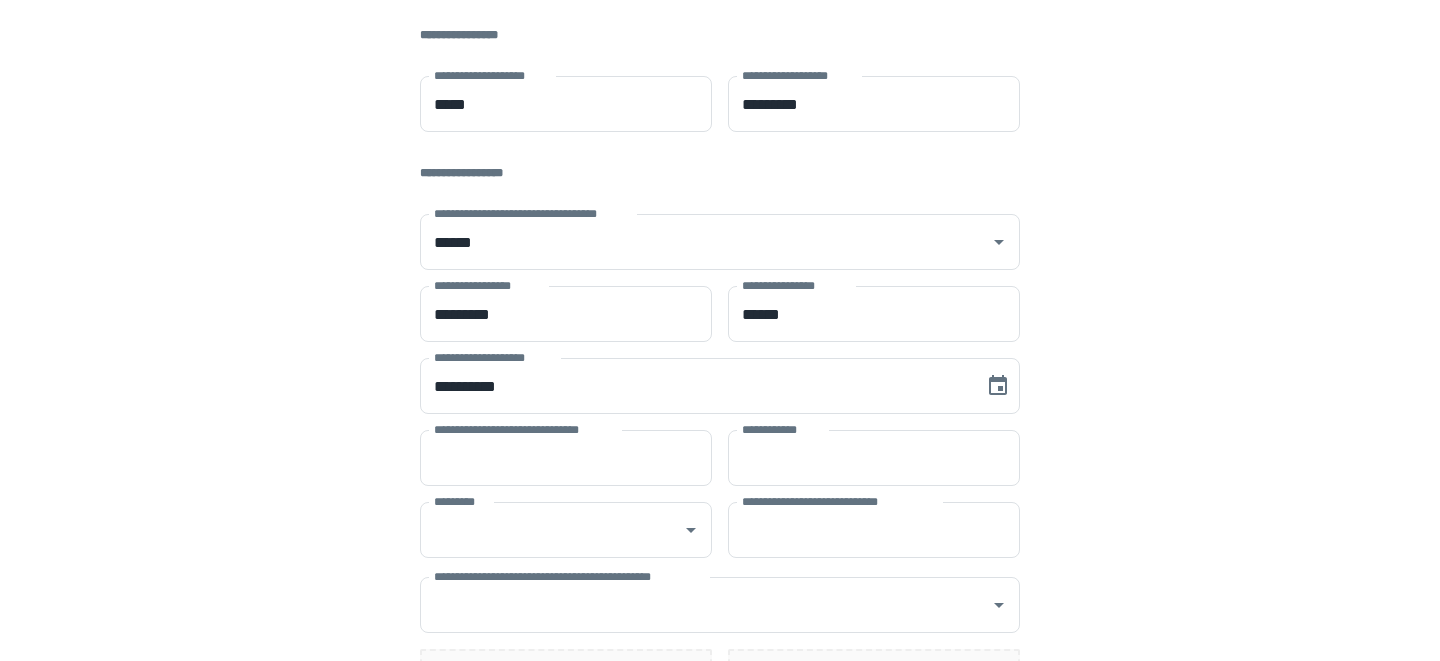 scroll, scrollTop: 481, scrollLeft: 0, axis: vertical 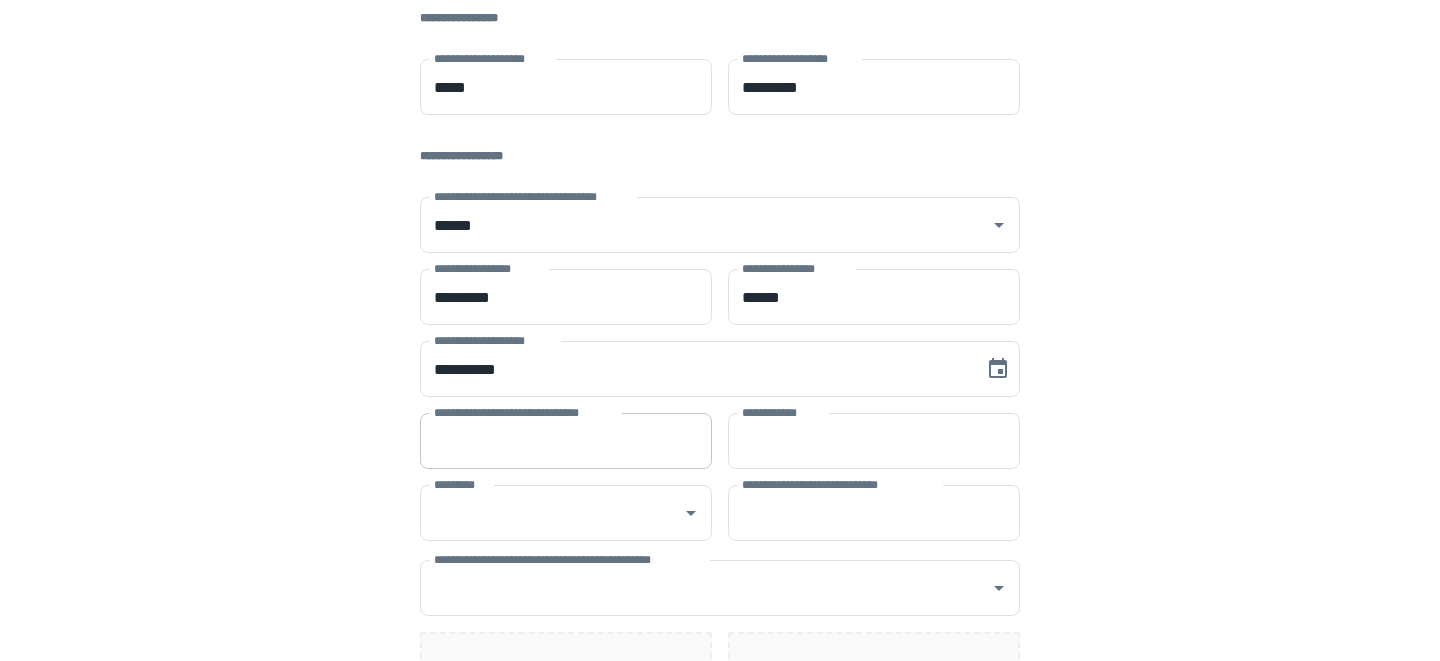 click on "**********" at bounding box center [566, 441] 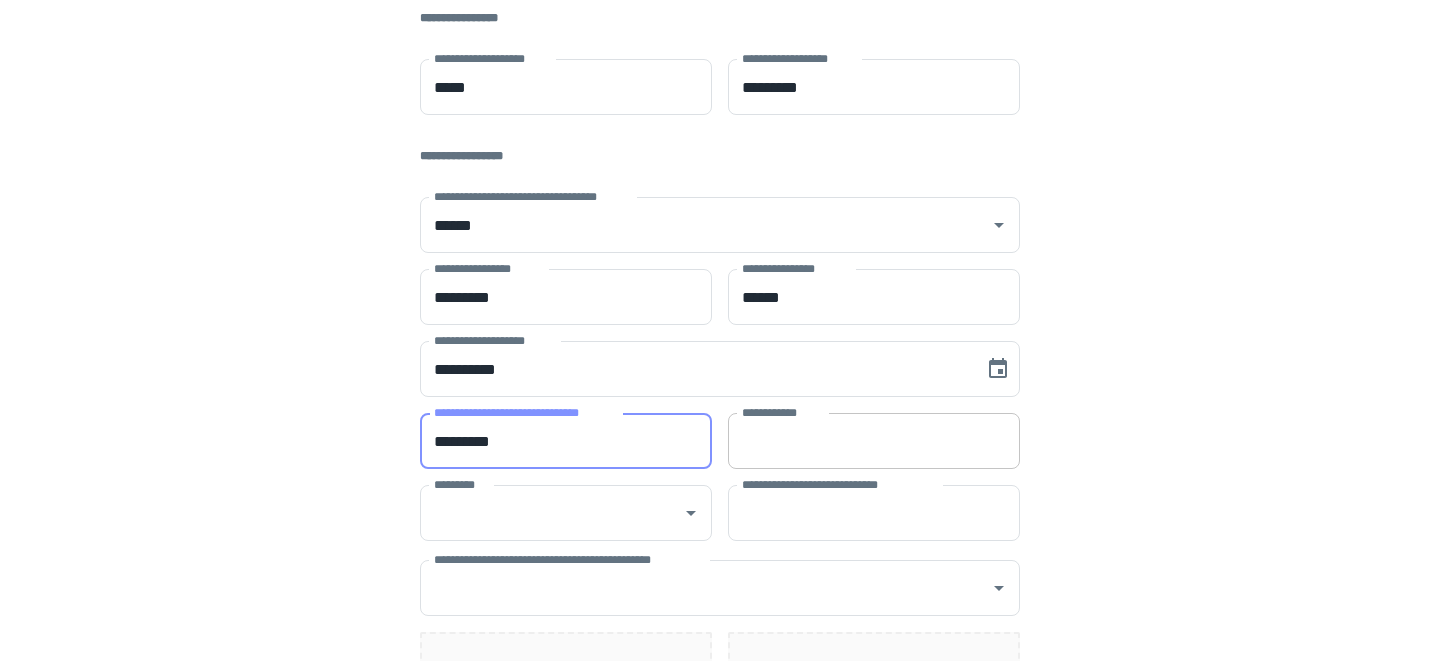 type on "*********" 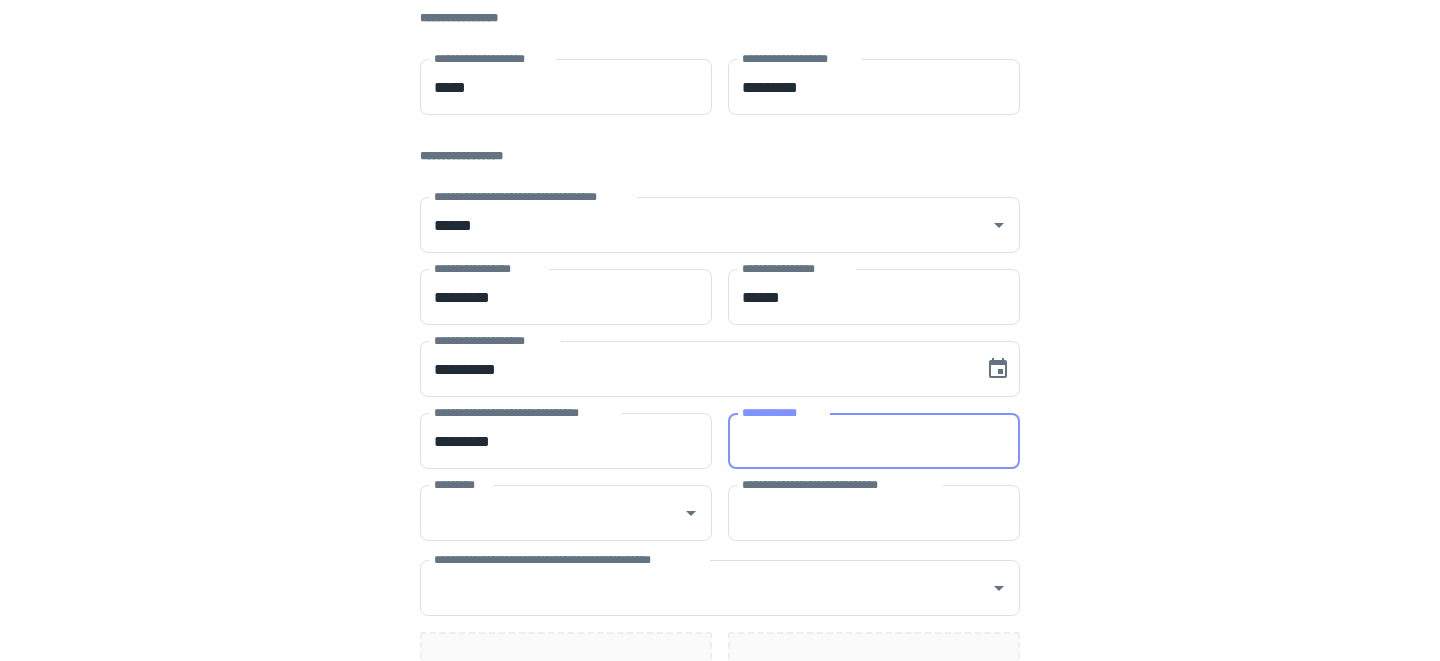 click on "**********" at bounding box center [874, 441] 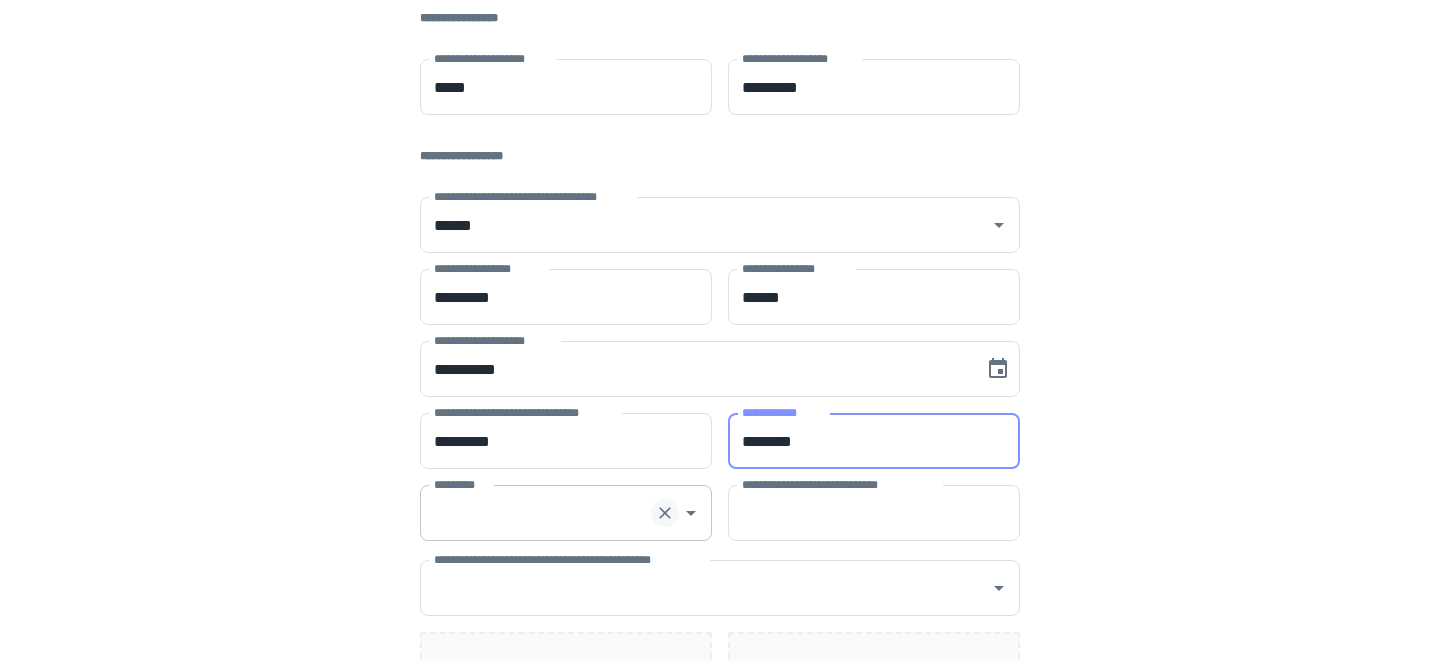 click 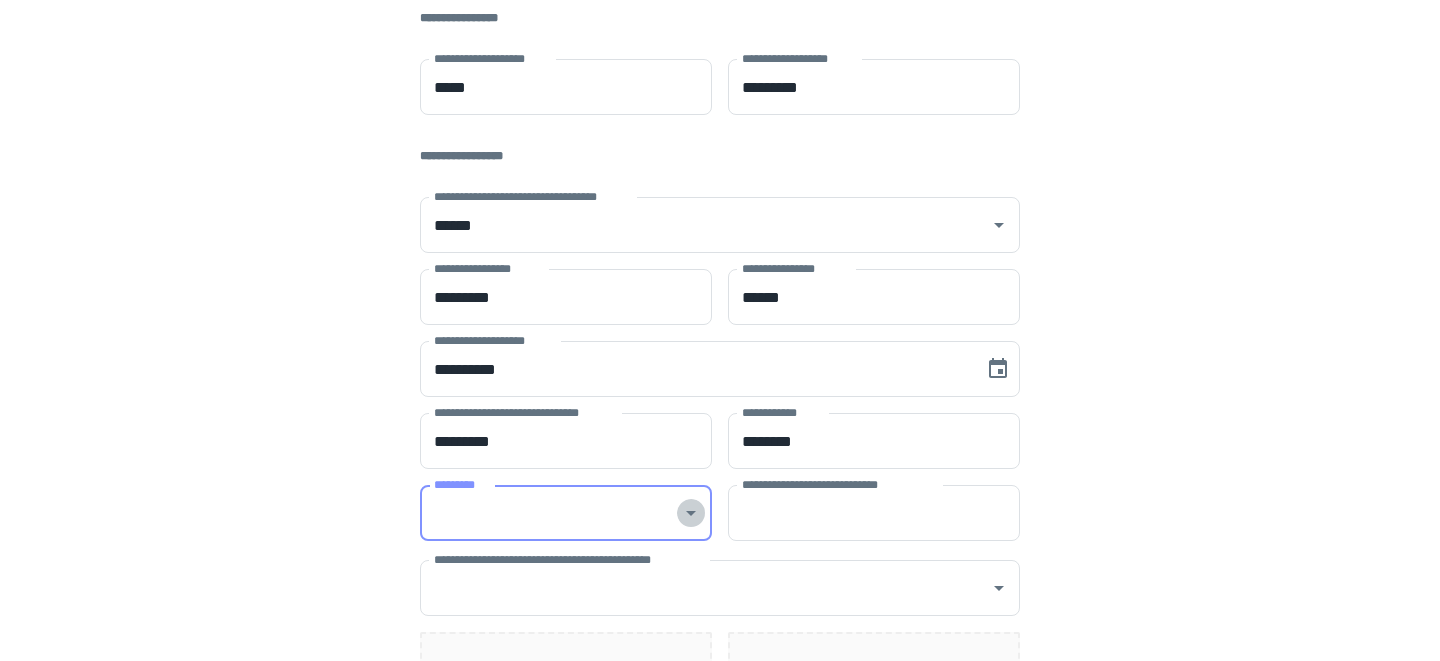 click 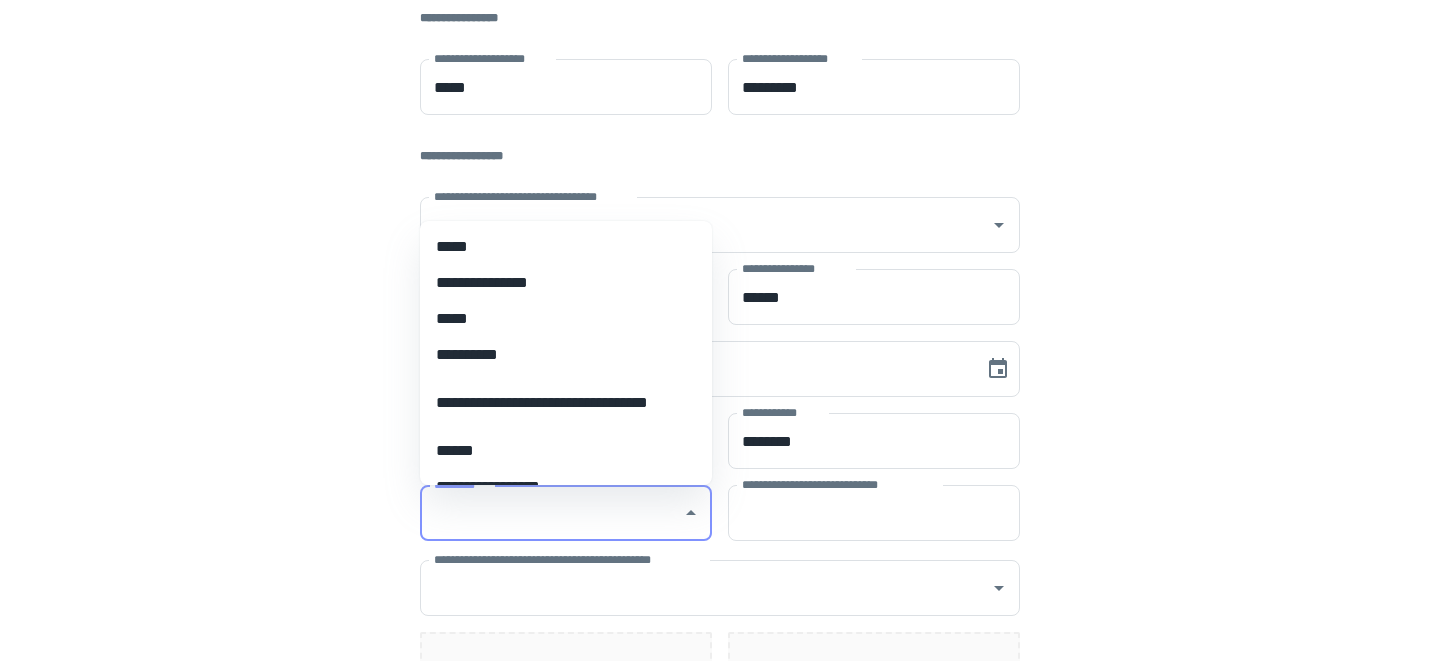 click on "*****" at bounding box center (566, 319) 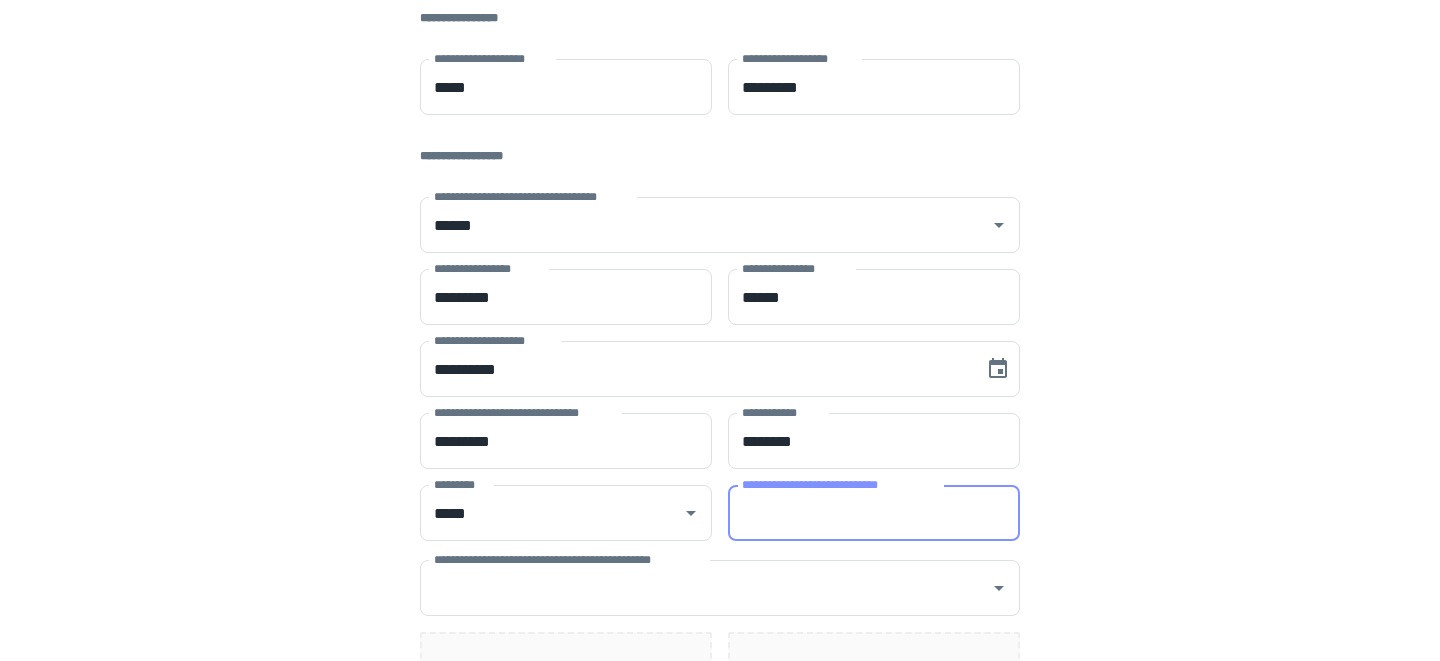 click on "**********" at bounding box center [874, 513] 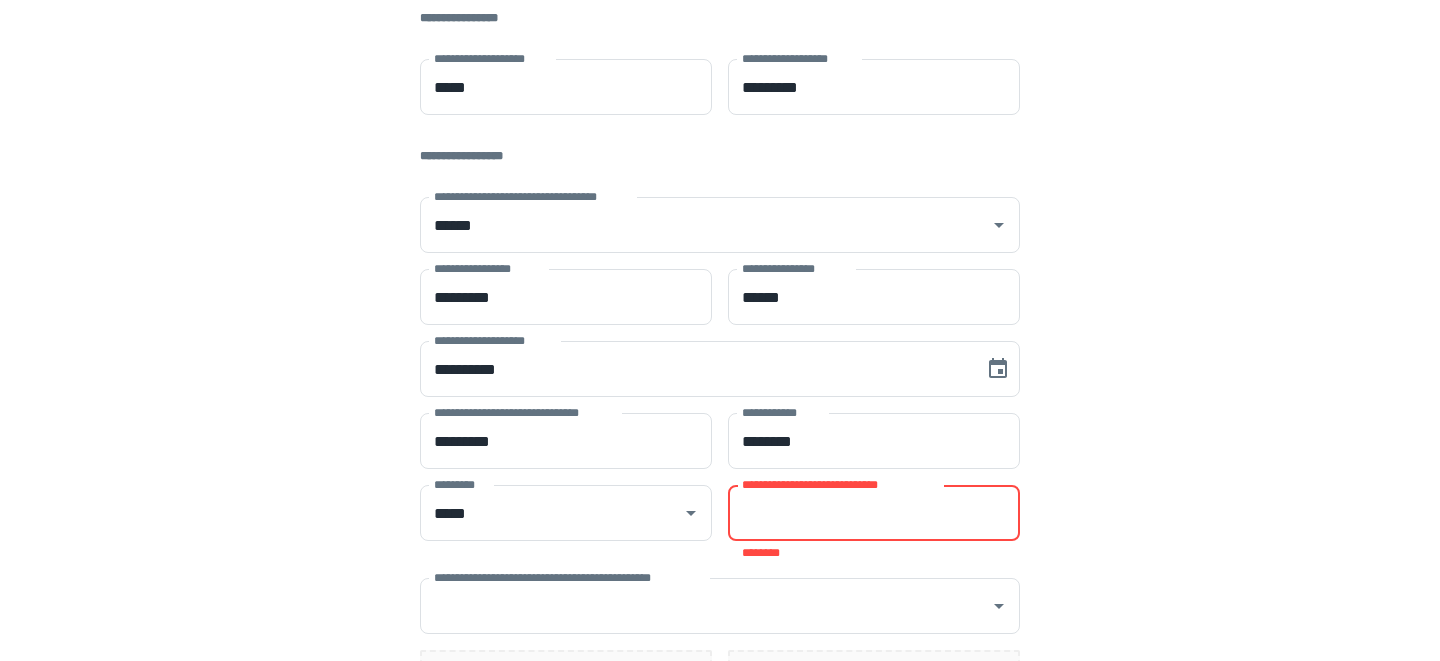 paste on "**********" 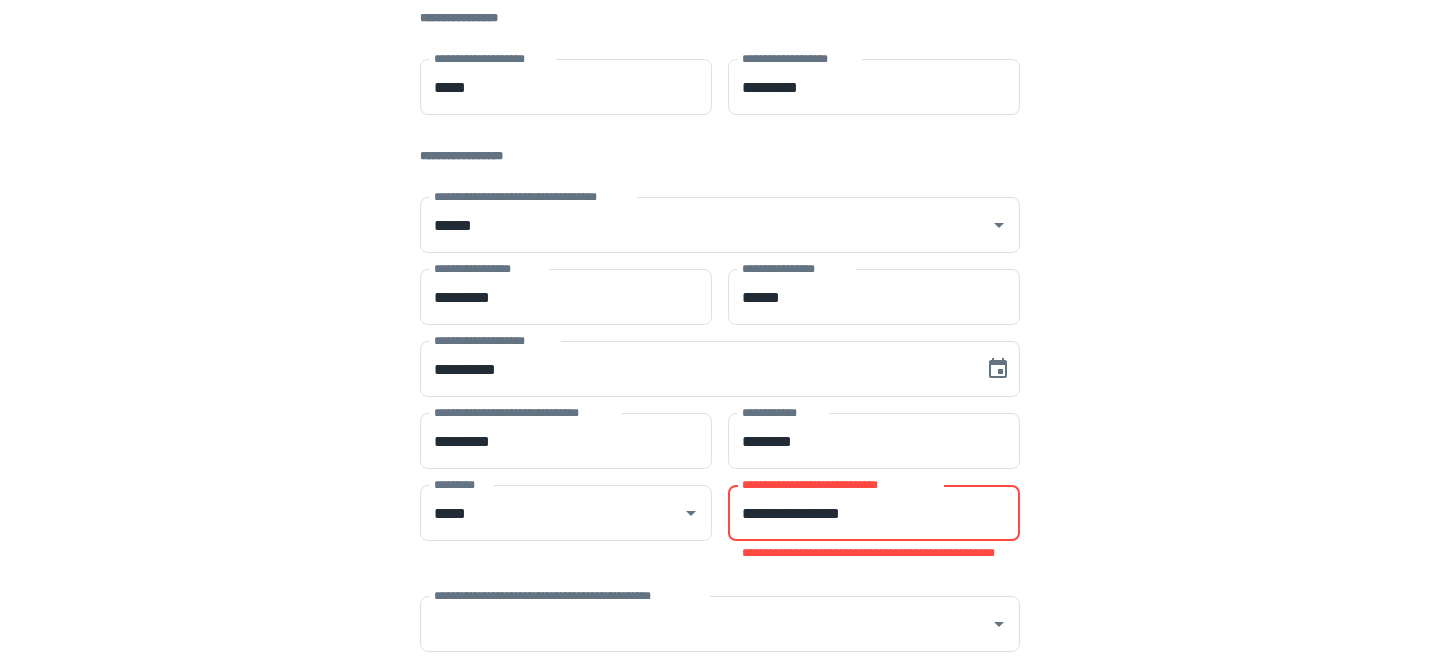 click on "**********" at bounding box center [874, 513] 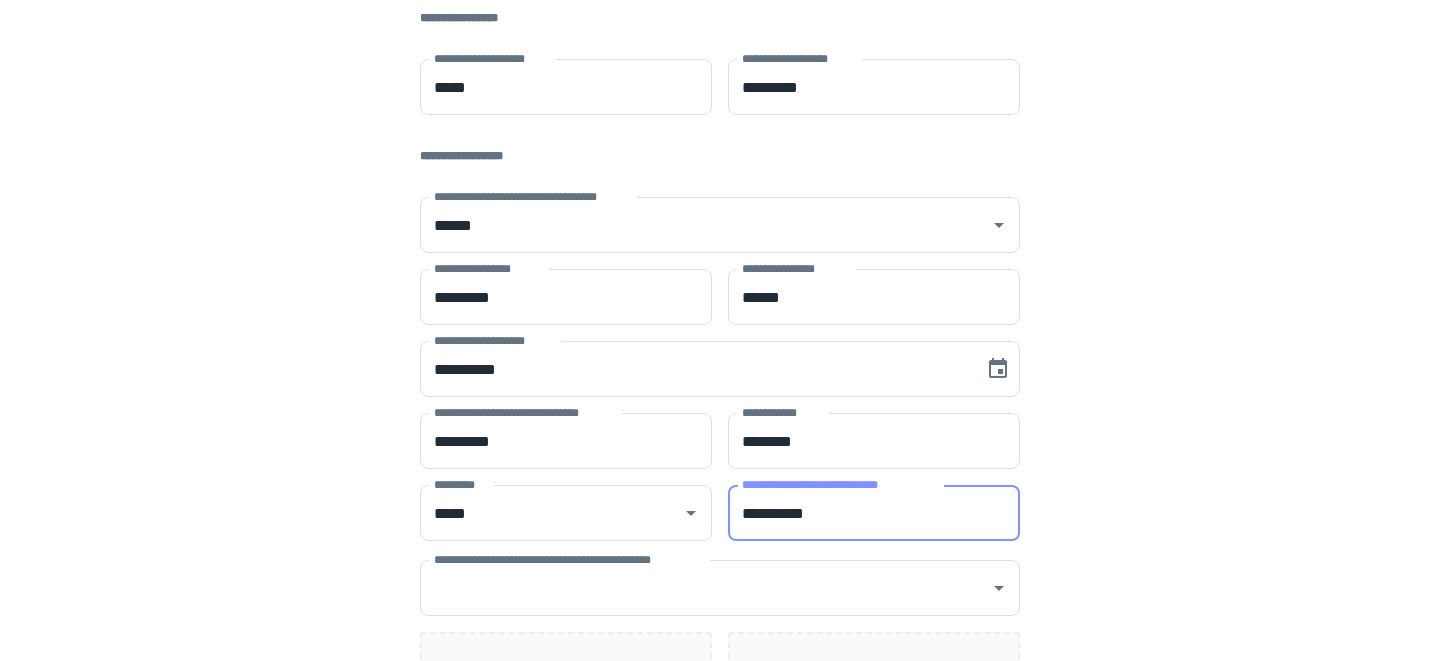 type on "**********" 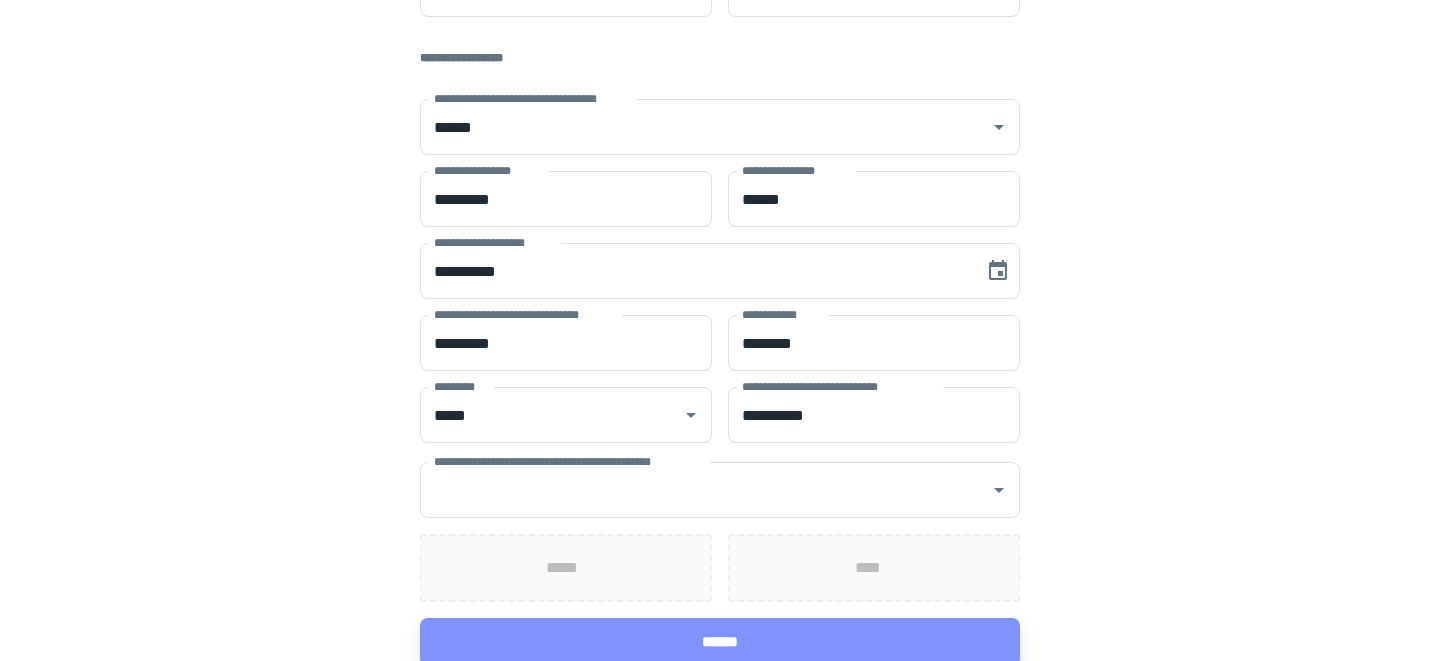 scroll, scrollTop: 584, scrollLeft: 0, axis: vertical 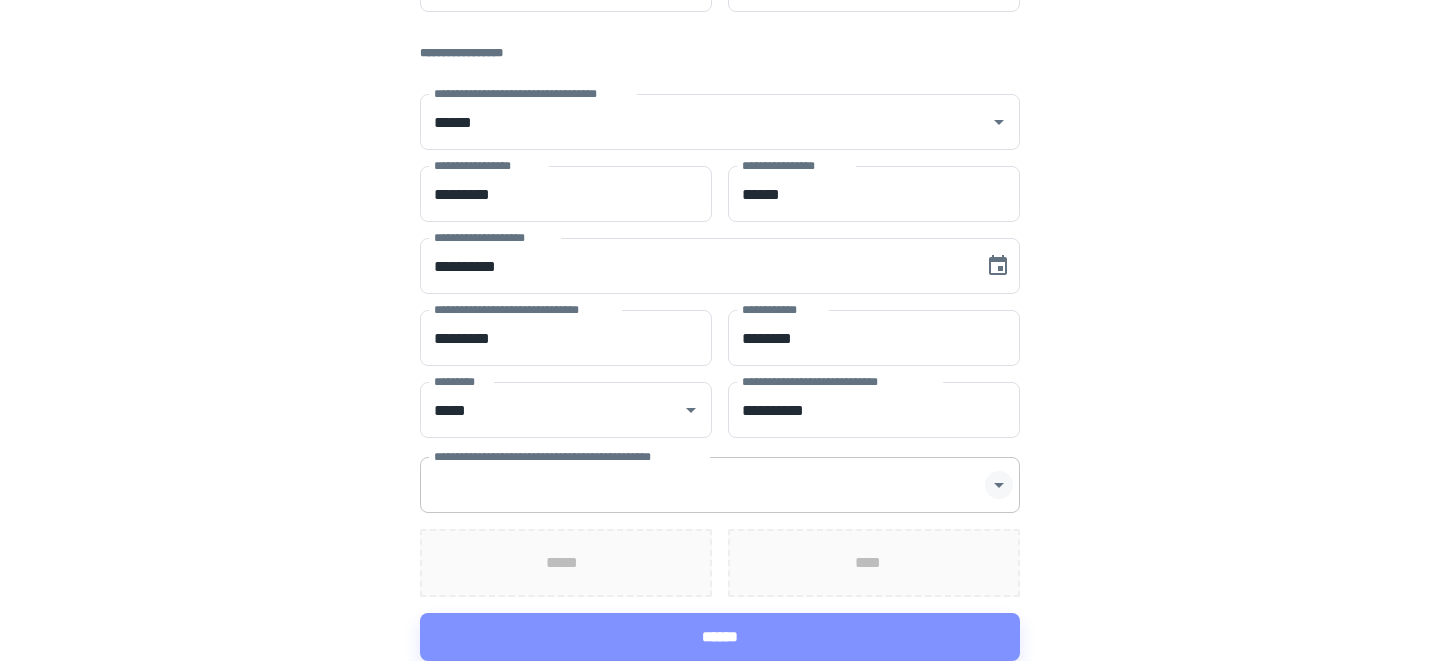click 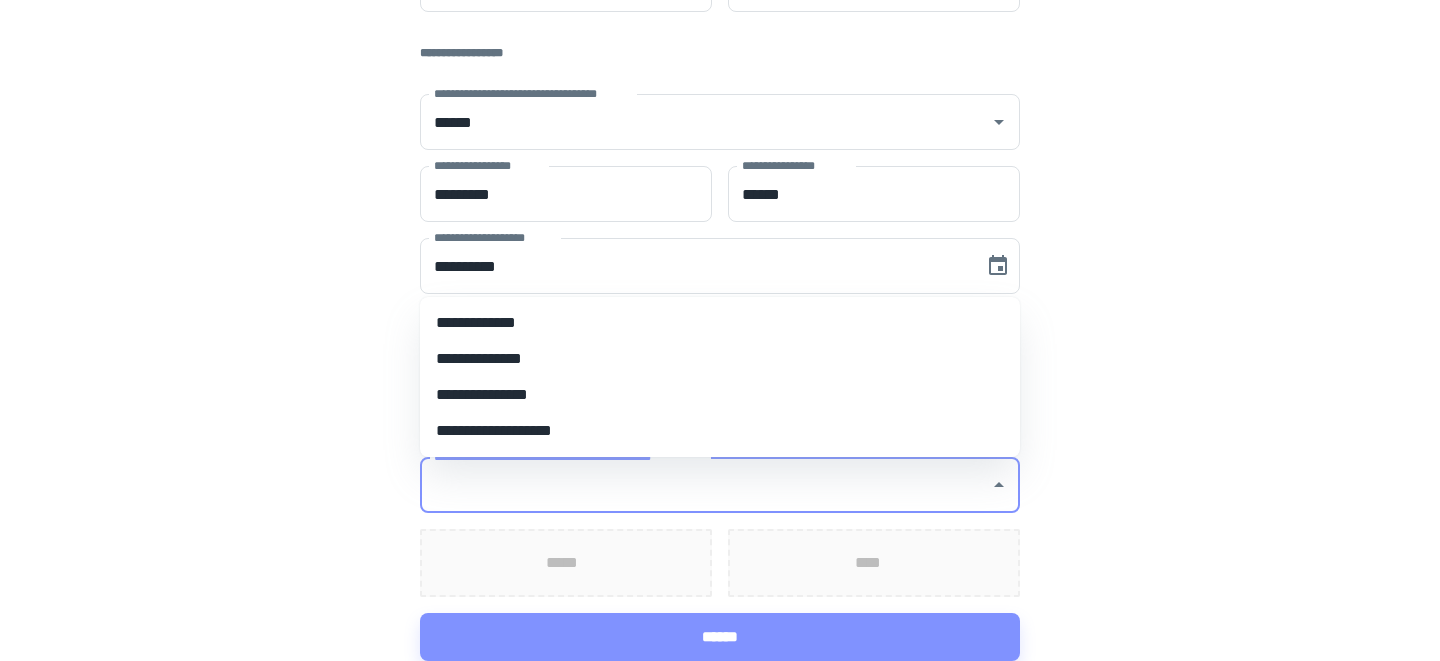 click on "**********" at bounding box center [720, 323] 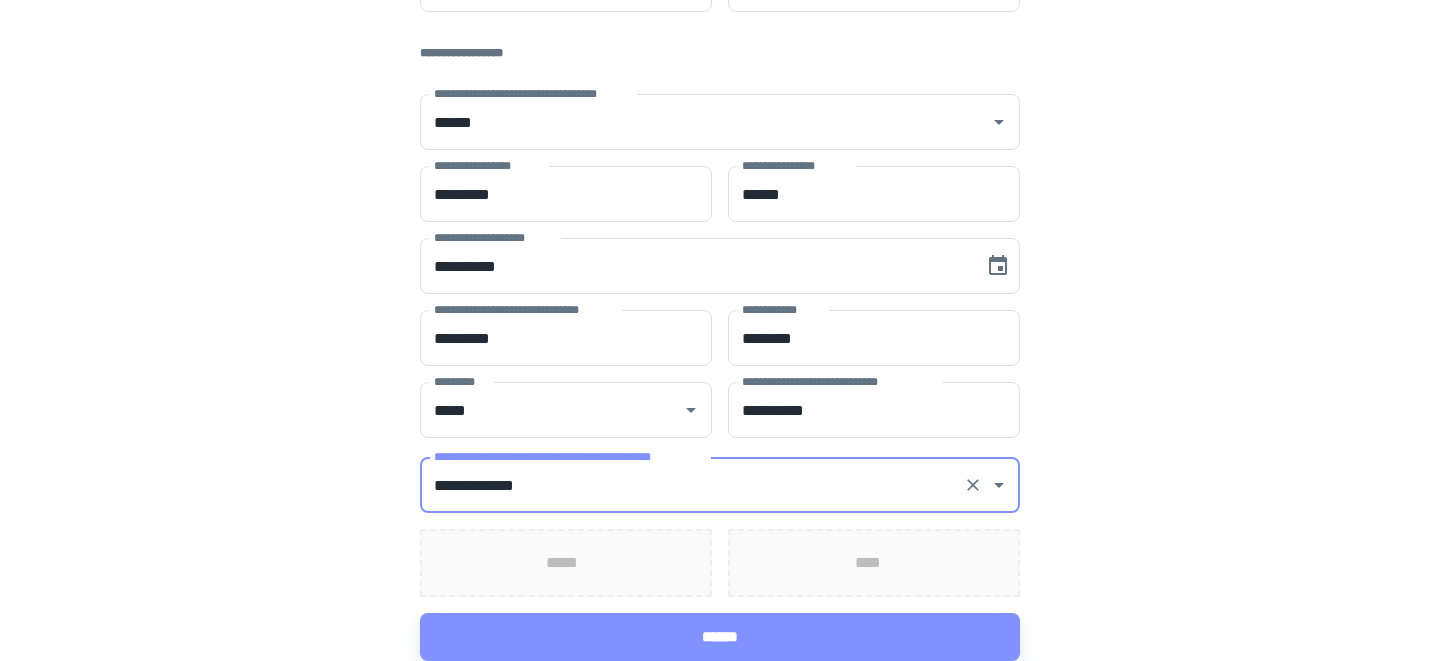 click on "**********" at bounding box center [720, 38] 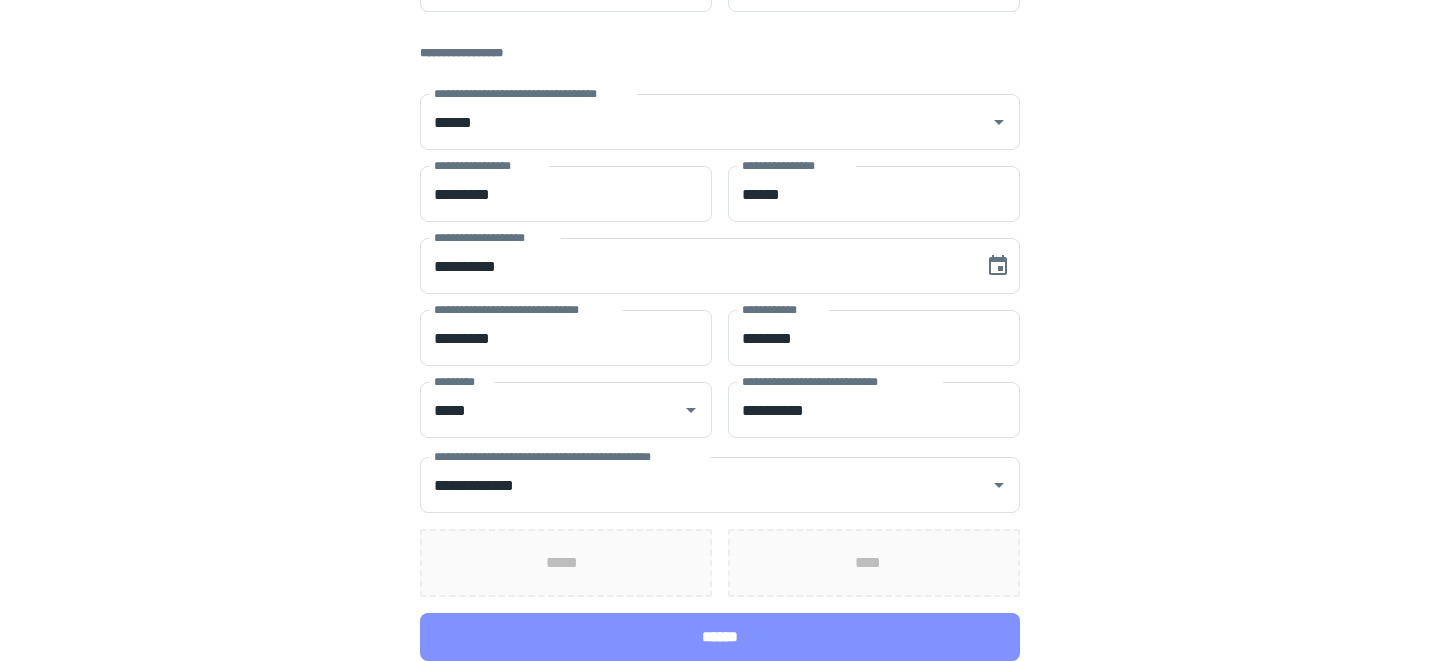 click on "******" at bounding box center [720, 637] 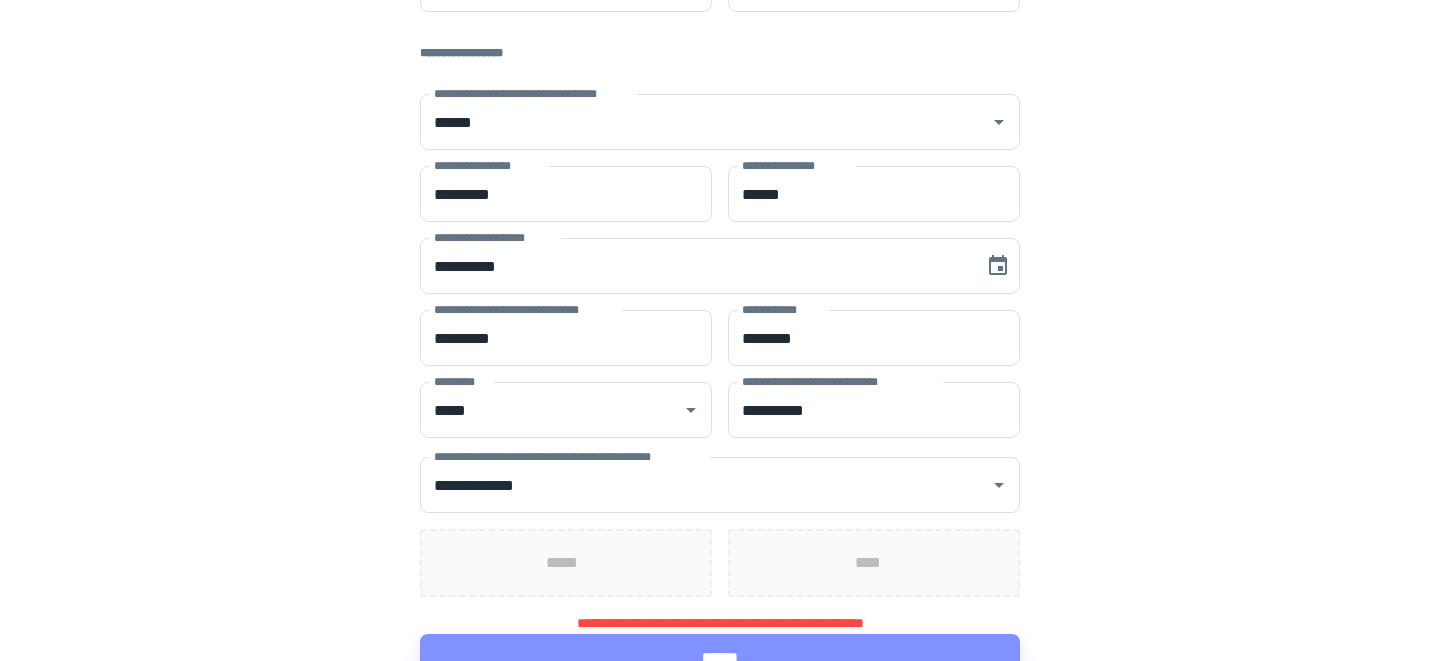 scroll, scrollTop: 605, scrollLeft: 0, axis: vertical 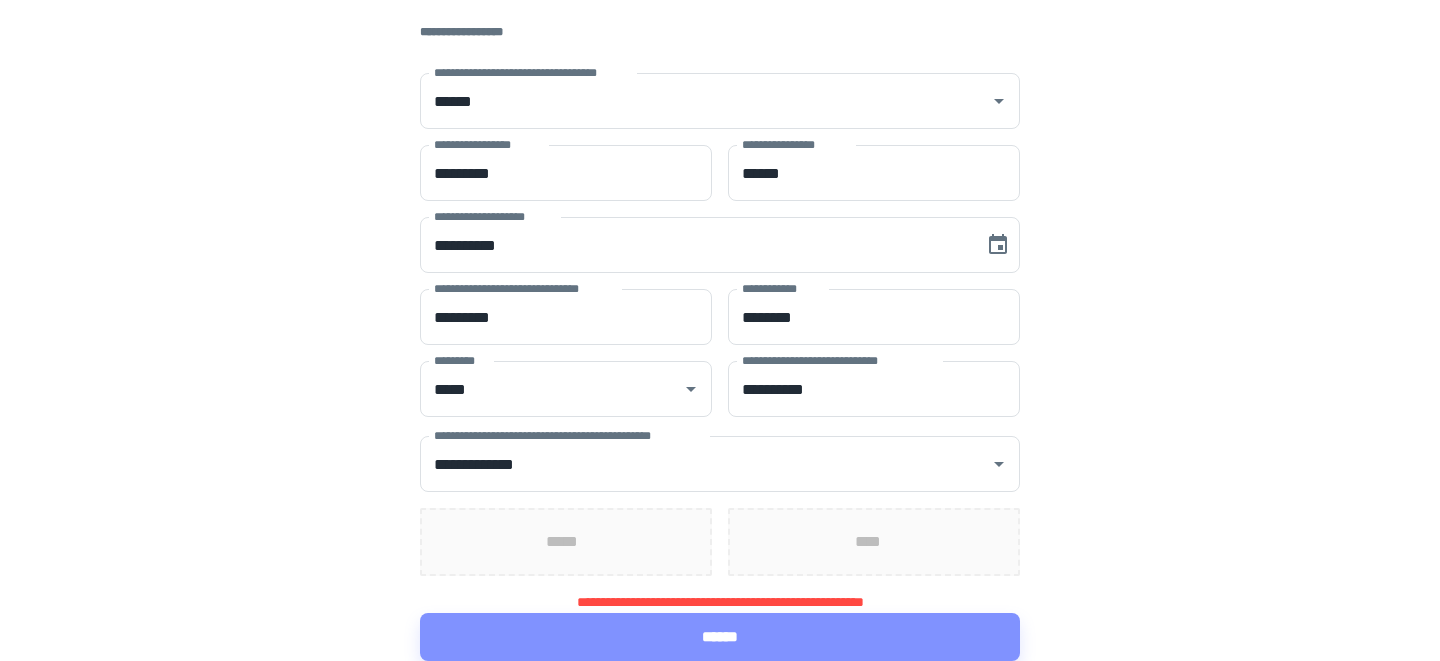 click on "*****" at bounding box center (566, 542) 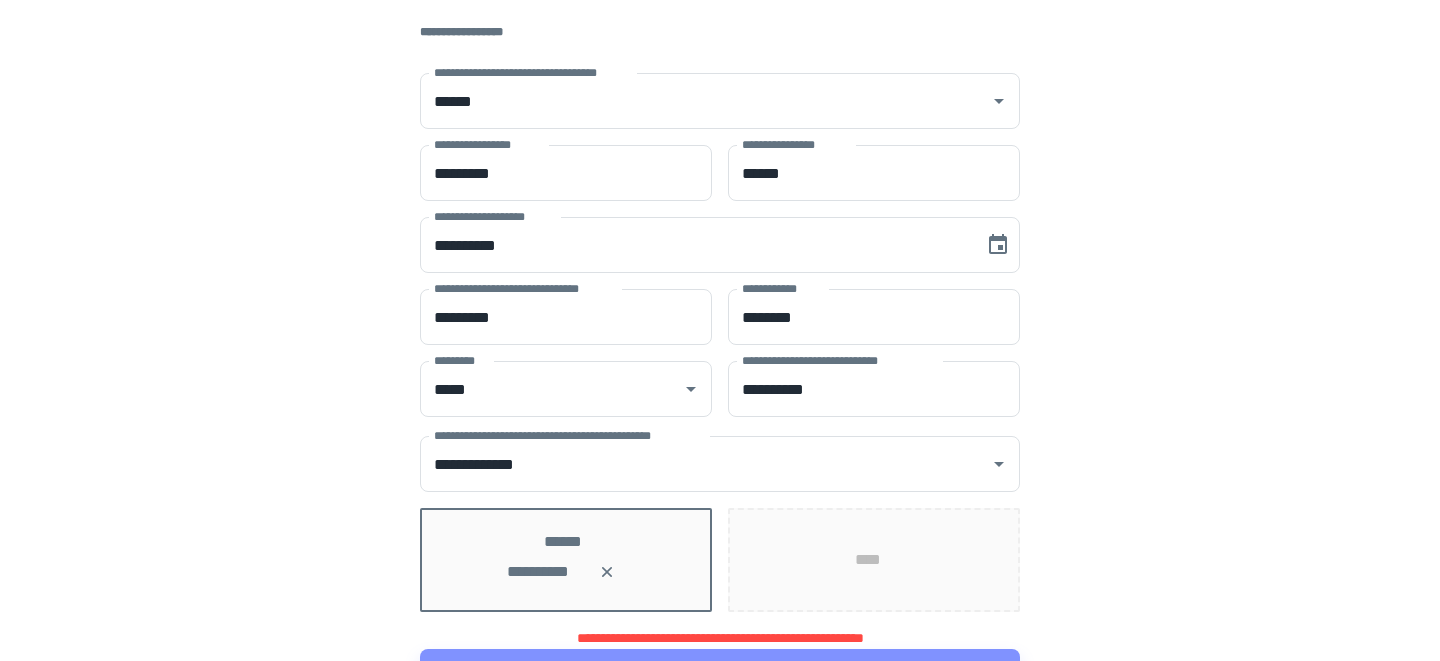click on "****" at bounding box center [873, 560] 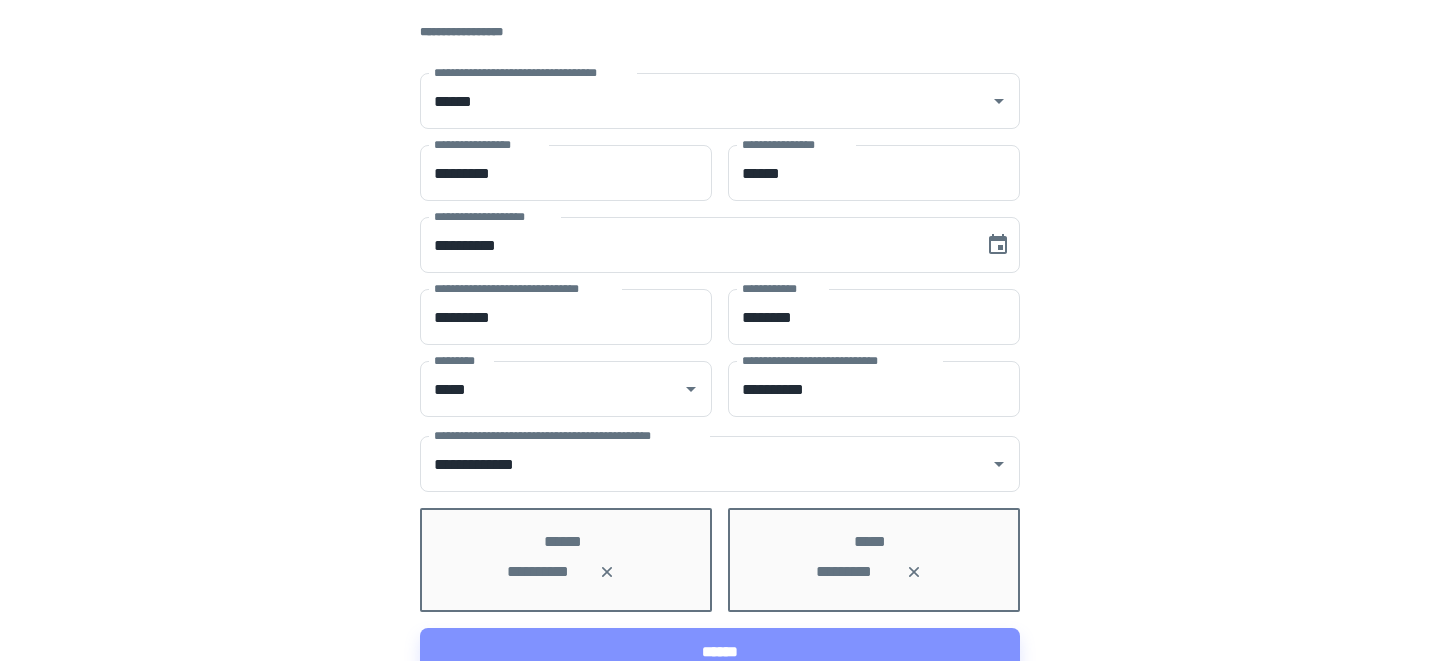 click on "**********" at bounding box center [720, 35] 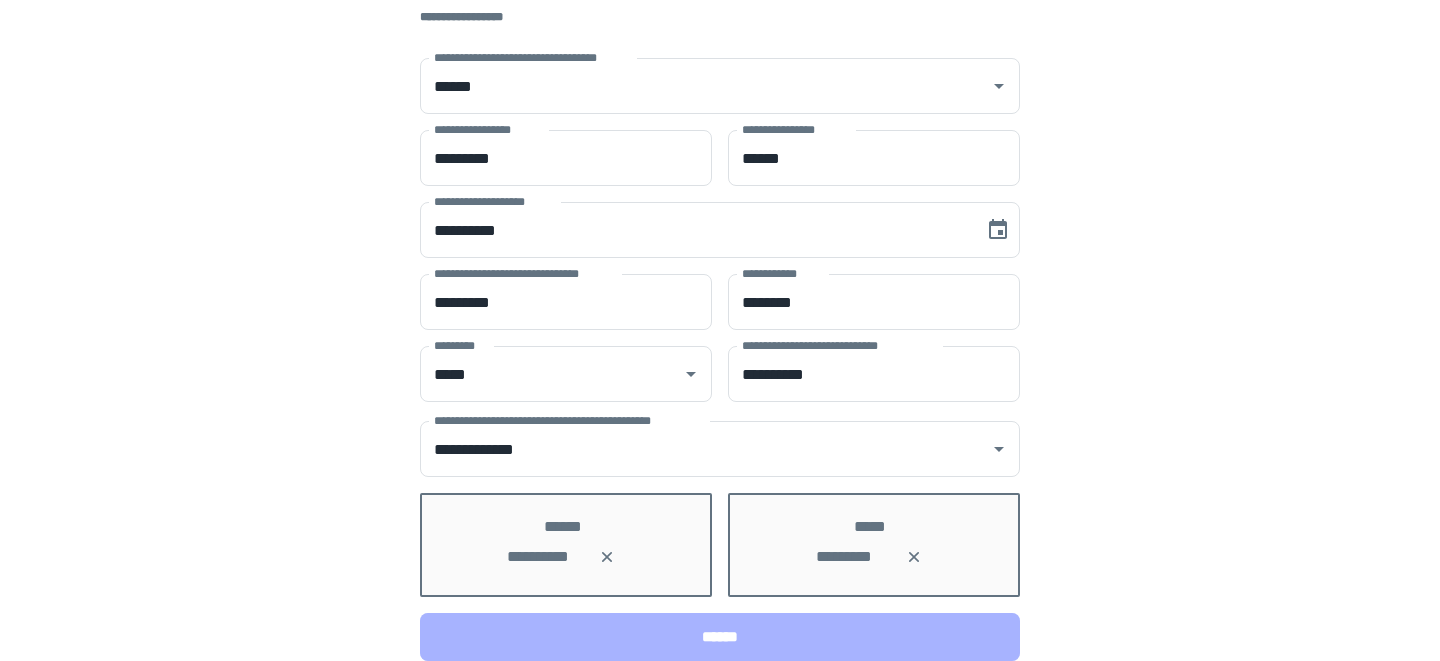 click on "******" at bounding box center [720, 637] 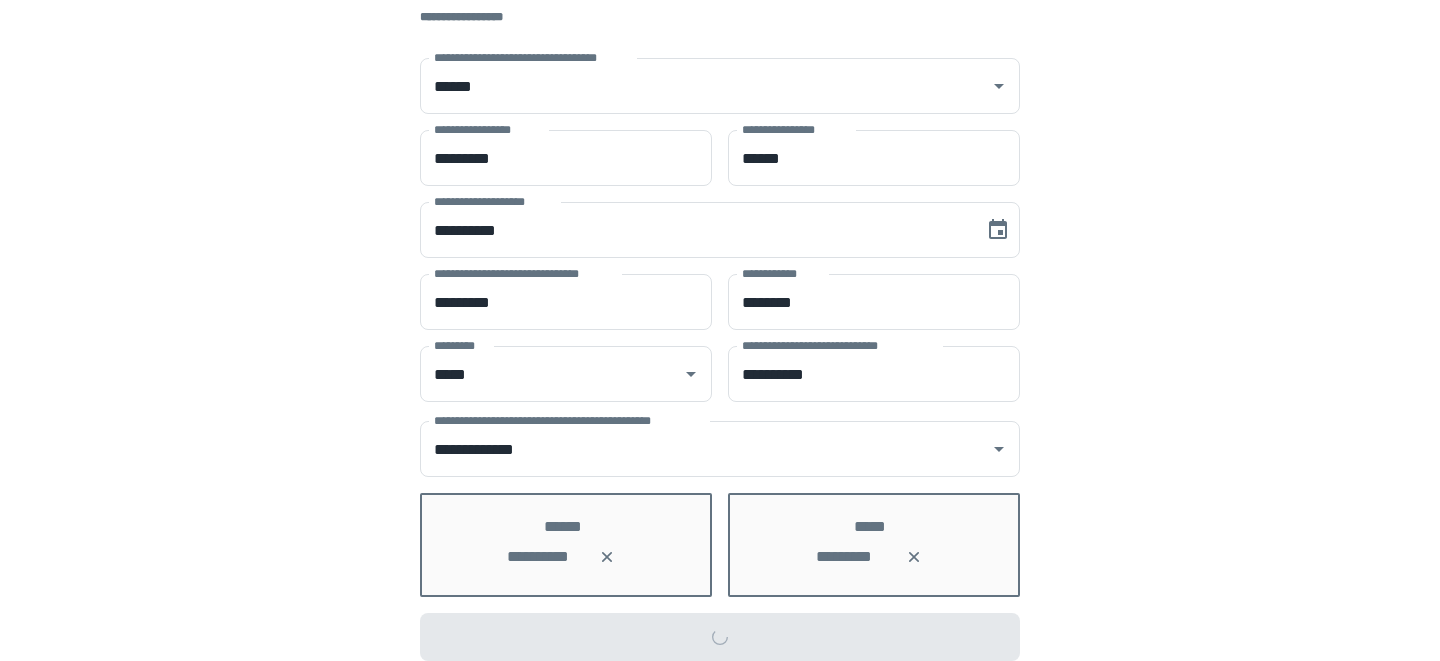 scroll, scrollTop: 0, scrollLeft: 0, axis: both 